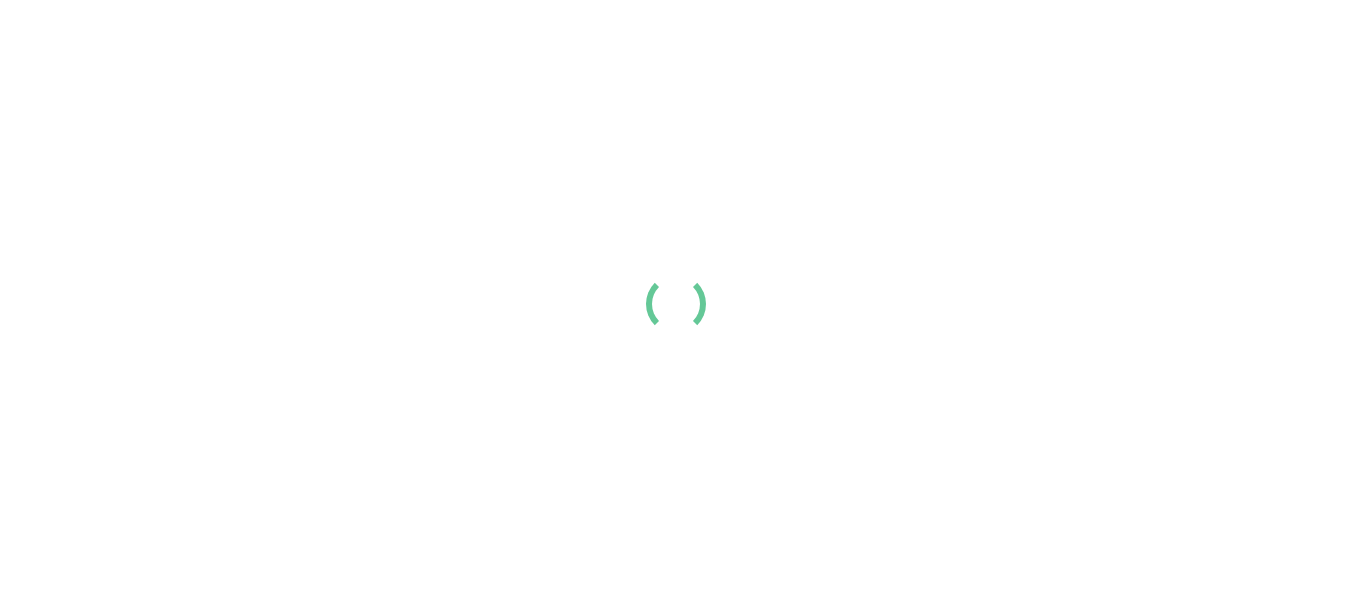 scroll, scrollTop: 0, scrollLeft: 0, axis: both 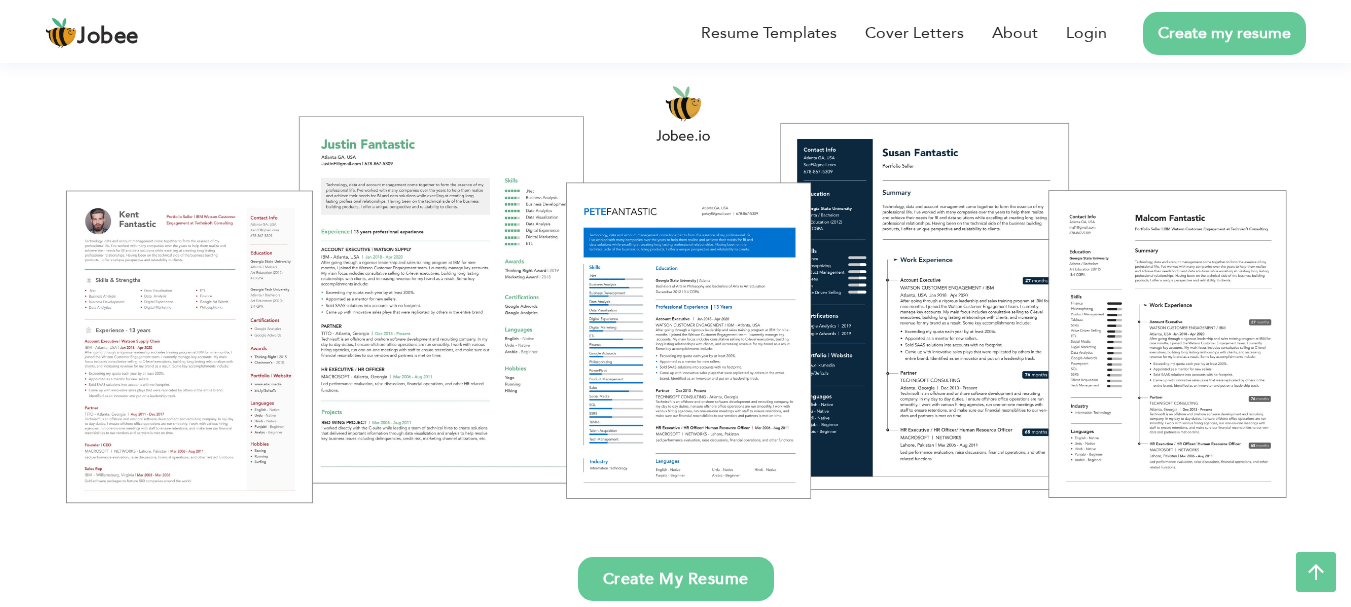 drag, startPoint x: 930, startPoint y: 299, endPoint x: 629, endPoint y: 300, distance: 301.00165 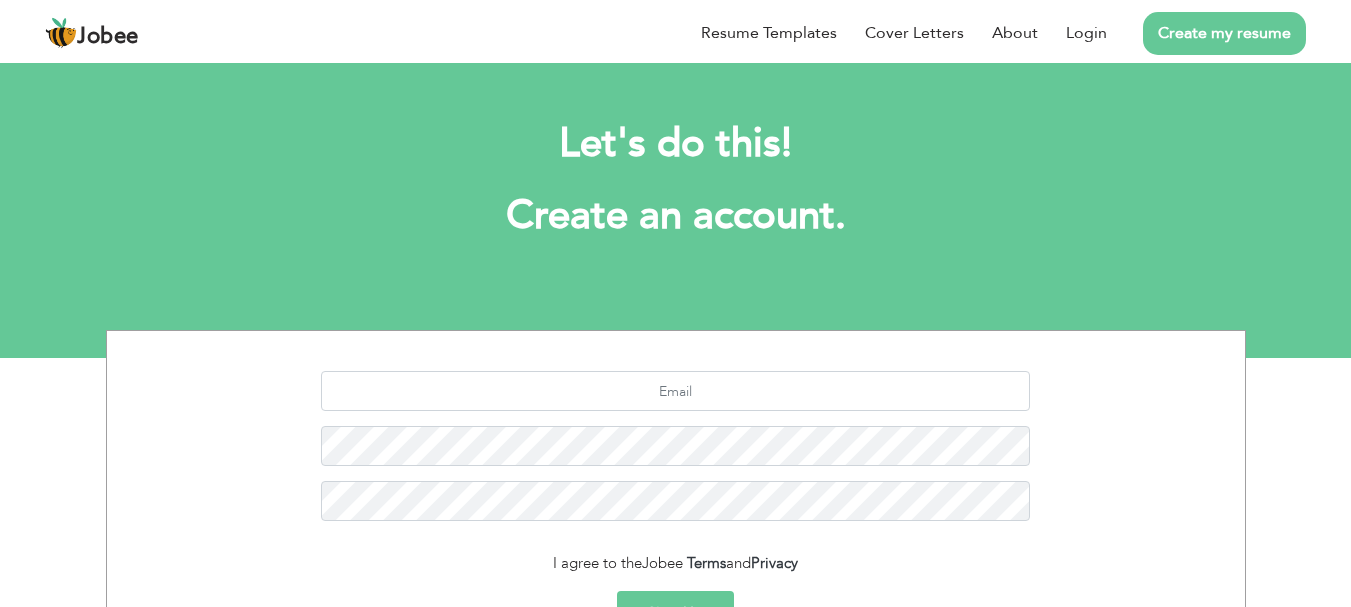 scroll, scrollTop: 0, scrollLeft: 0, axis: both 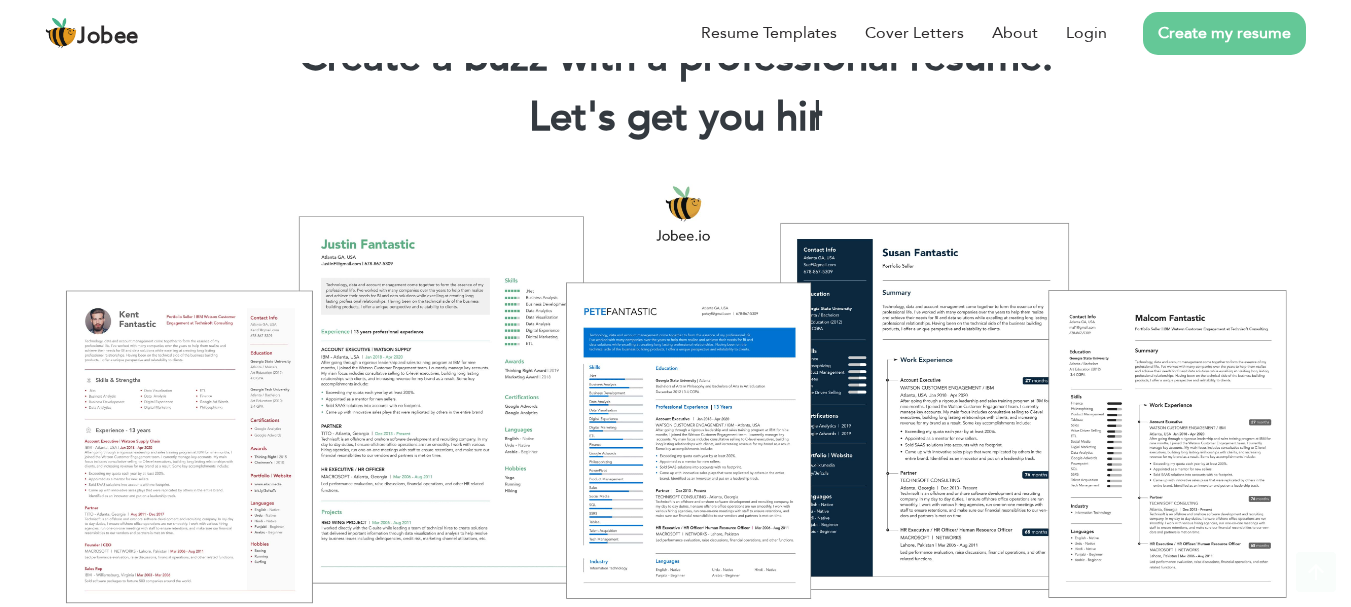 click on "Create my resume" at bounding box center (1224, 33) 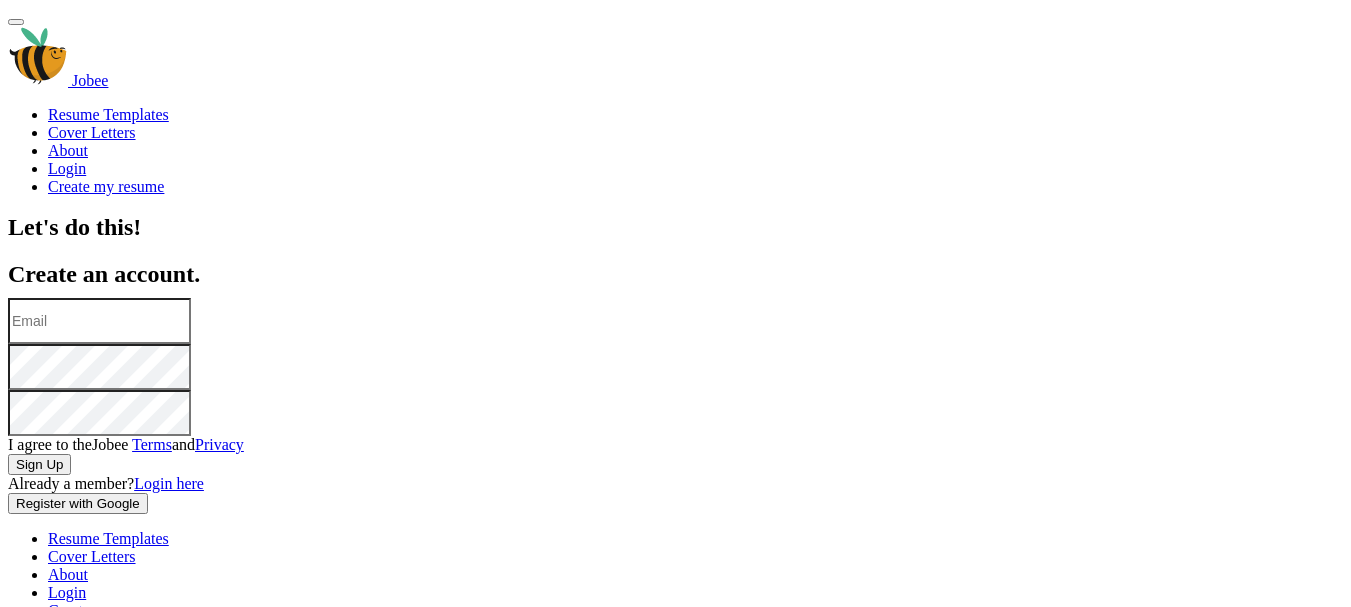 scroll, scrollTop: 0, scrollLeft: 0, axis: both 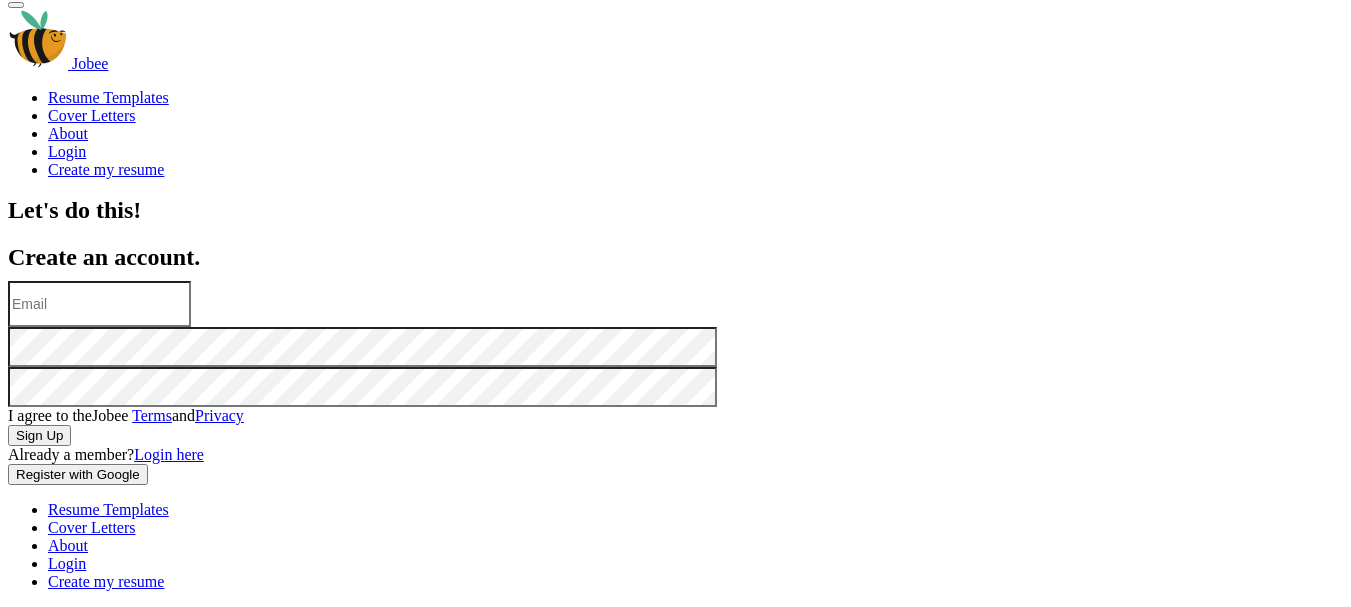 click on "Register with Google" at bounding box center [78, 474] 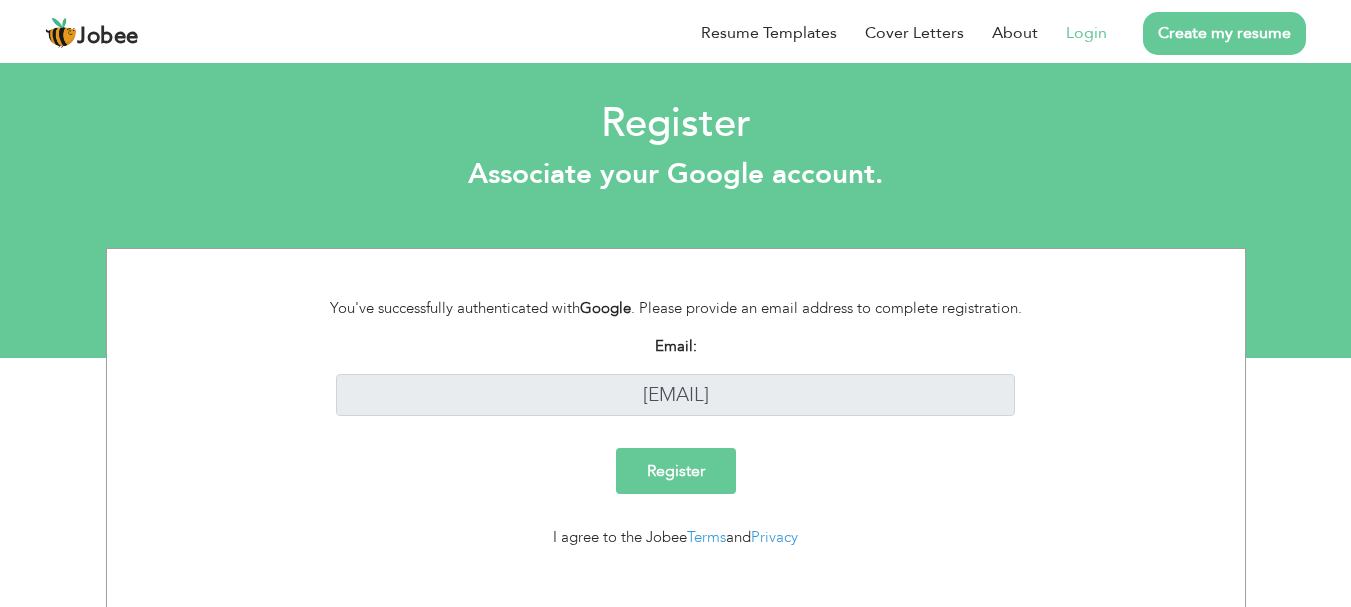 scroll, scrollTop: 0, scrollLeft: 0, axis: both 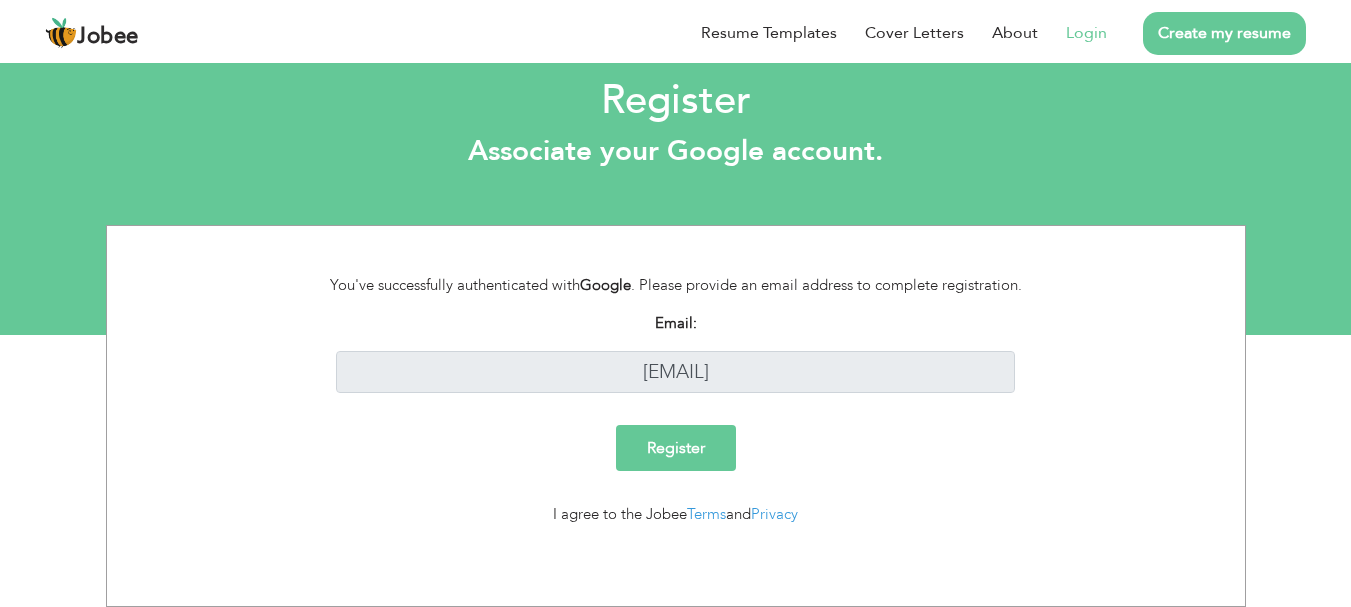 click on "Register" at bounding box center [675, 448] 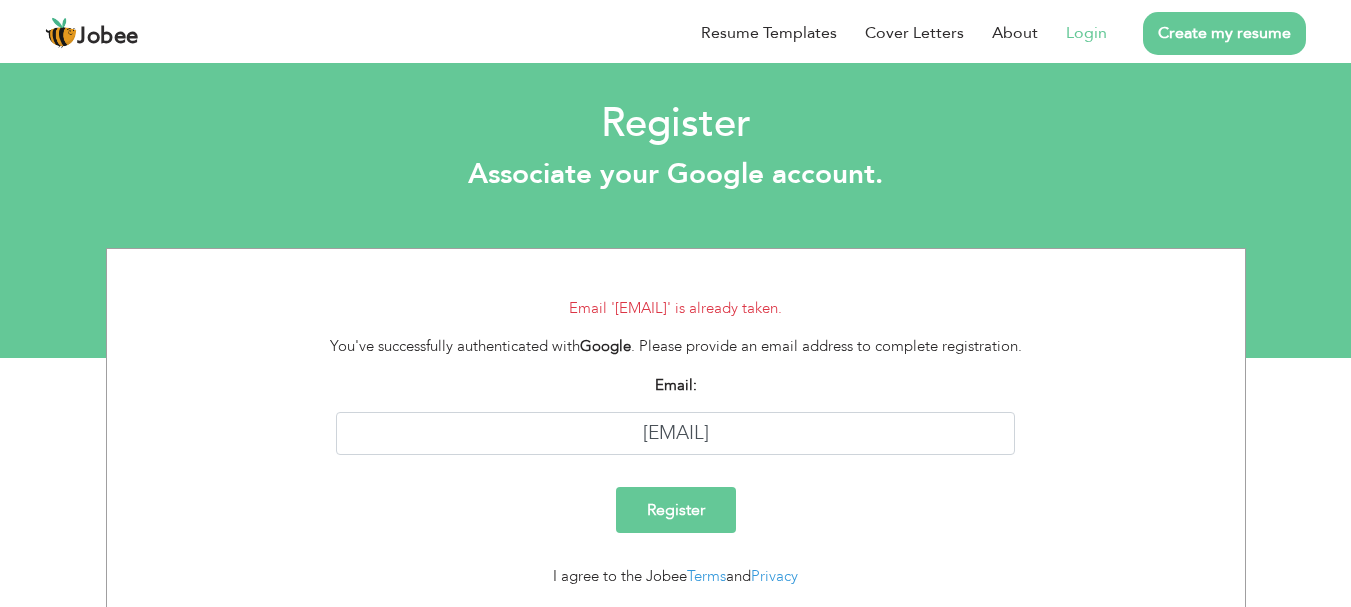 scroll, scrollTop: 0, scrollLeft: 0, axis: both 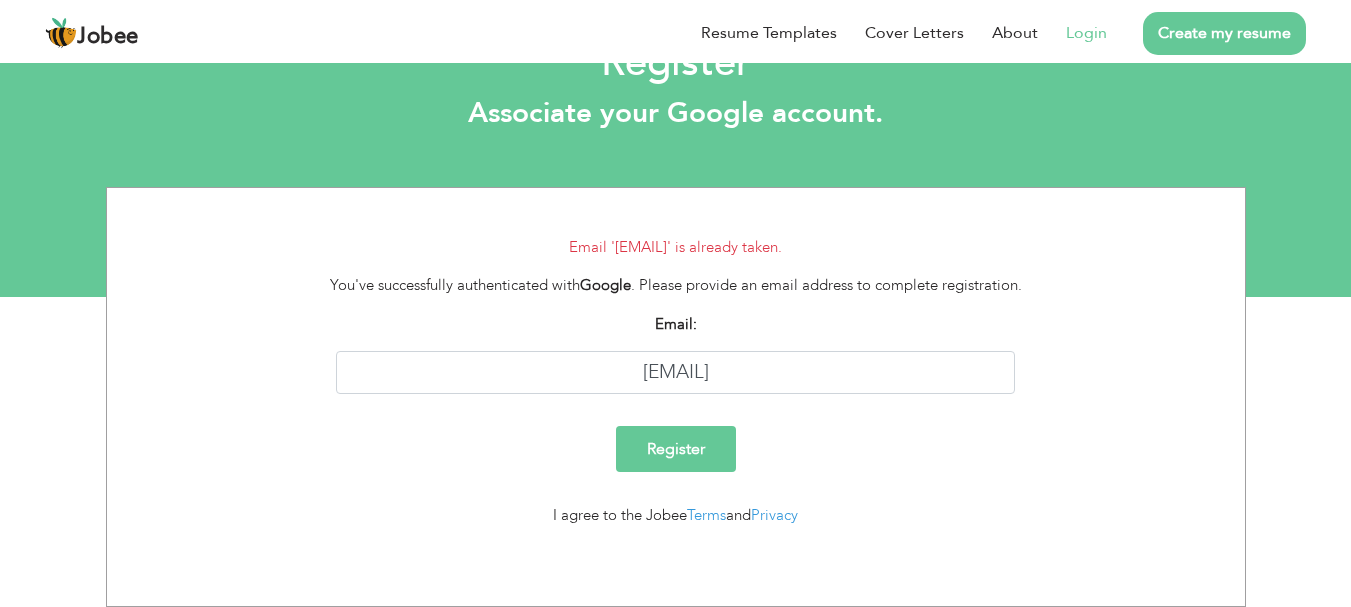 click on "Login" at bounding box center [1086, 33] 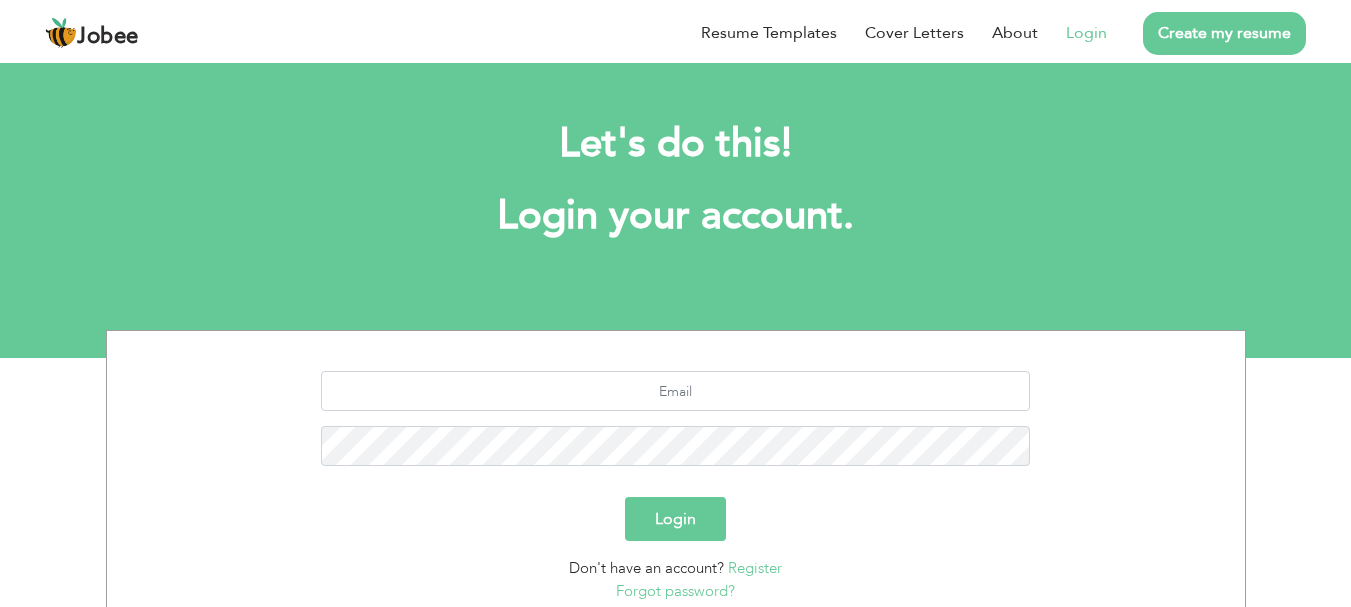 scroll, scrollTop: 0, scrollLeft: 0, axis: both 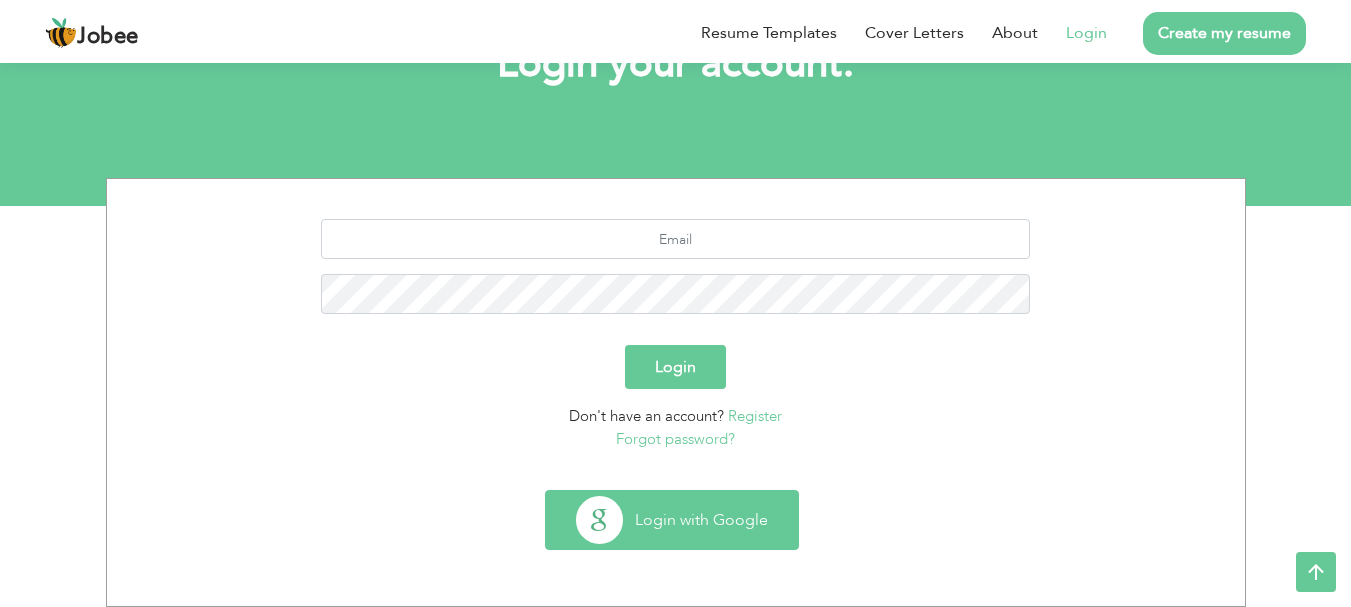 click on "Login with Google" at bounding box center [672, 520] 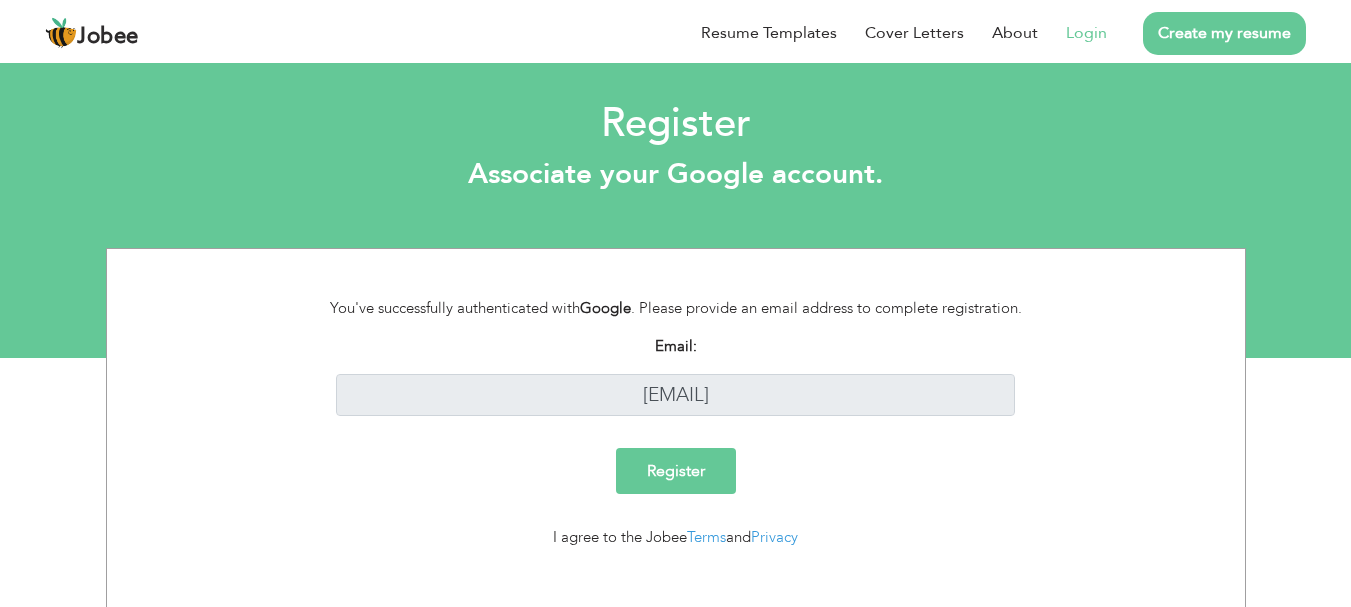 scroll, scrollTop: 0, scrollLeft: 0, axis: both 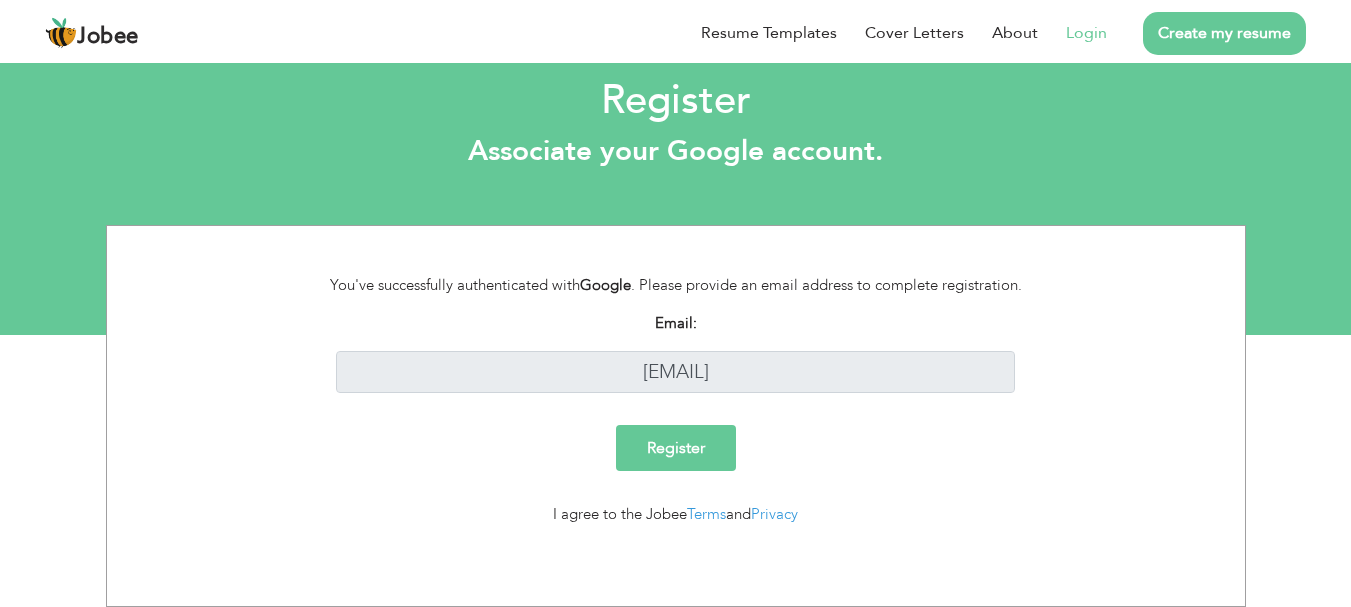 click on "Register" at bounding box center [676, 448] 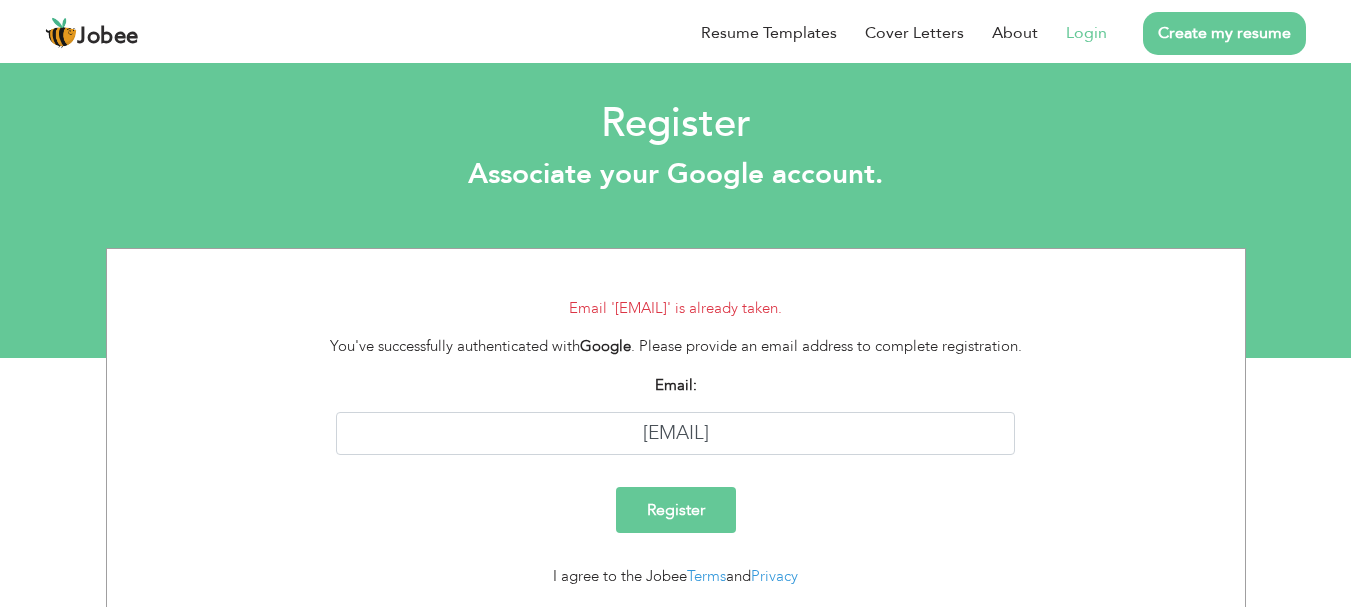 scroll, scrollTop: 0, scrollLeft: 0, axis: both 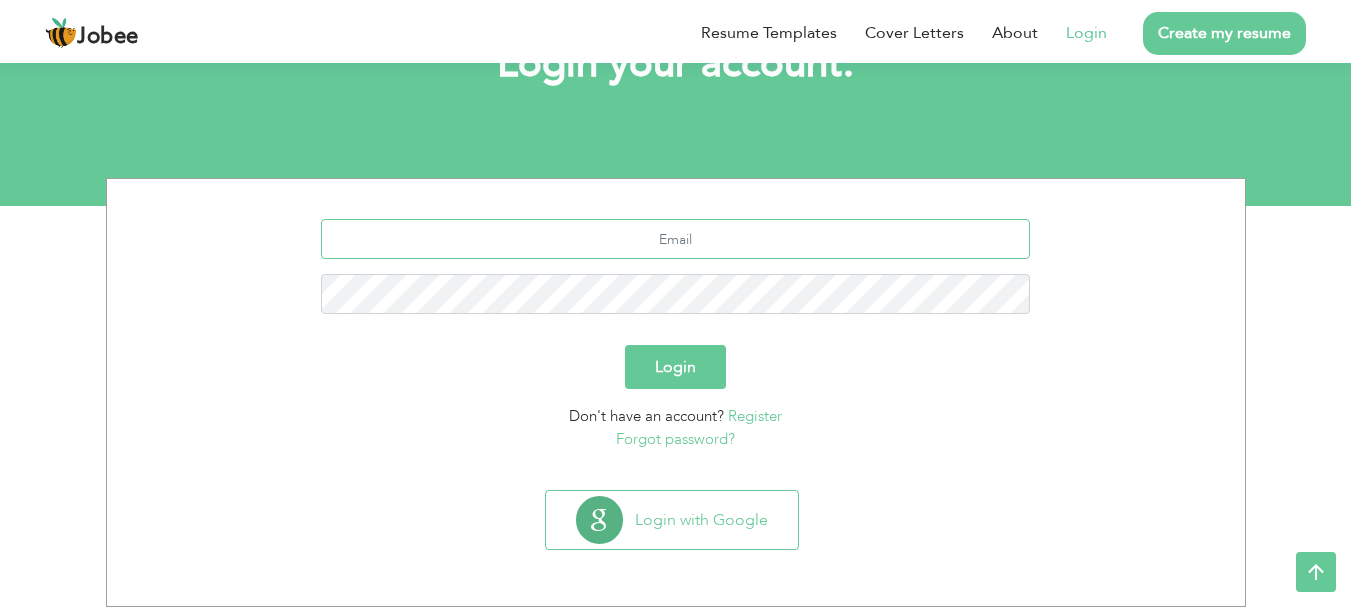 click at bounding box center [675, 239] 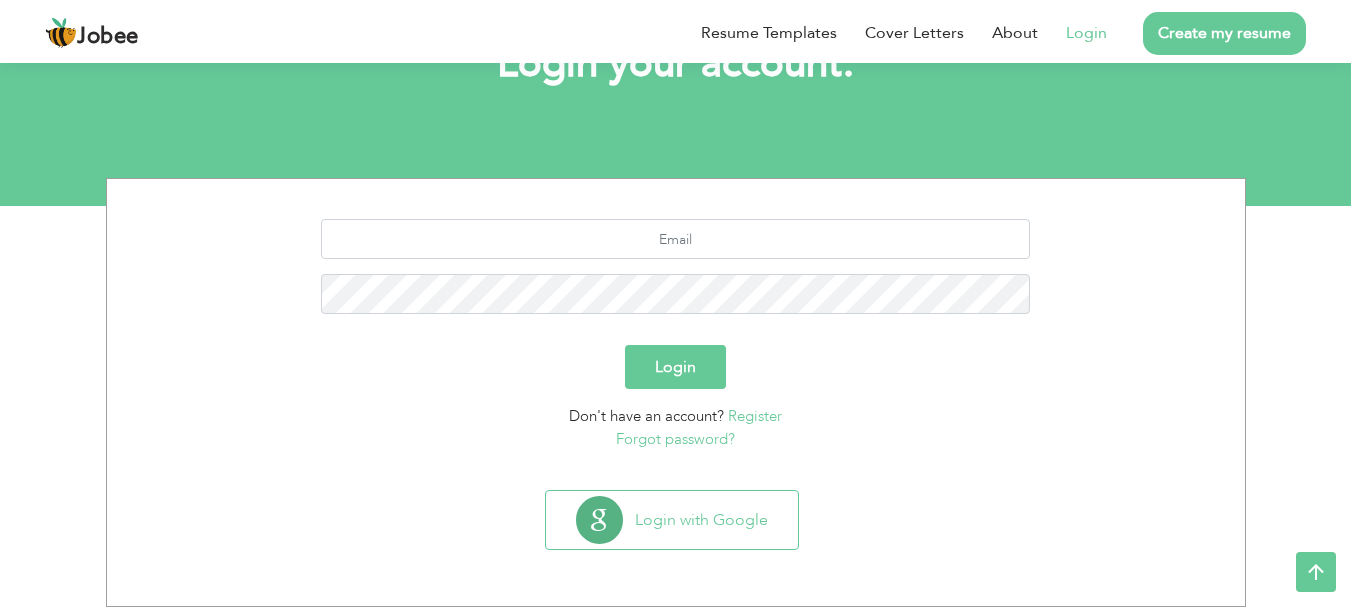 click at bounding box center [676, 274] 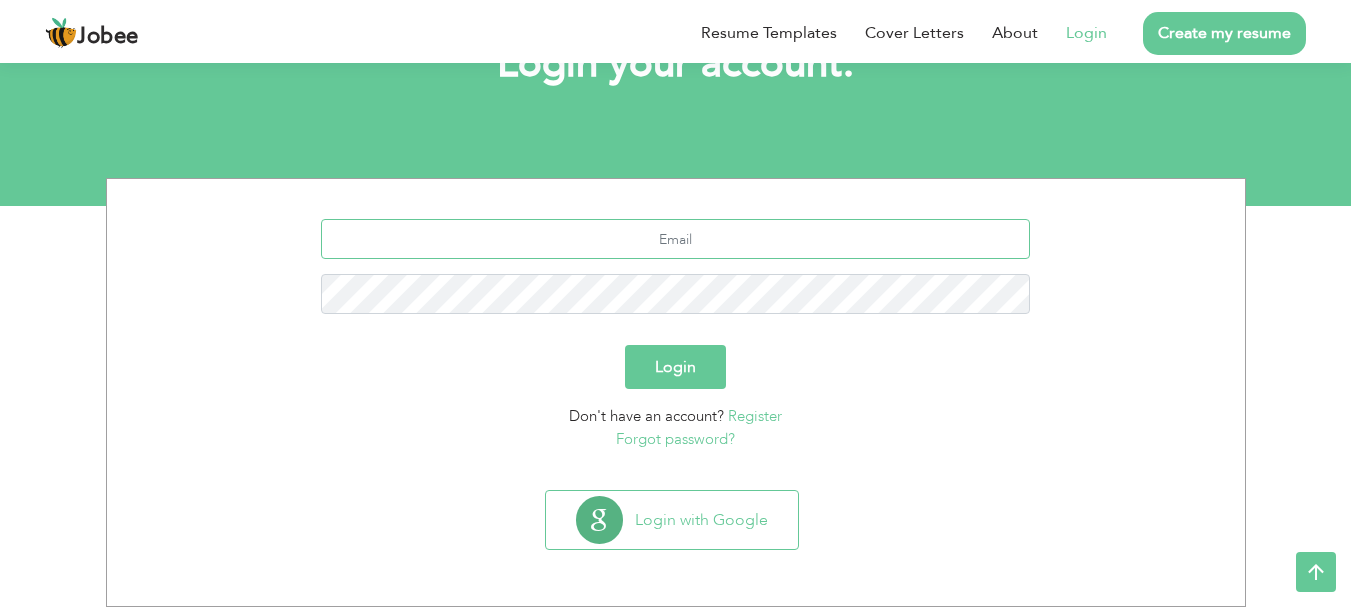 click at bounding box center (675, 239) 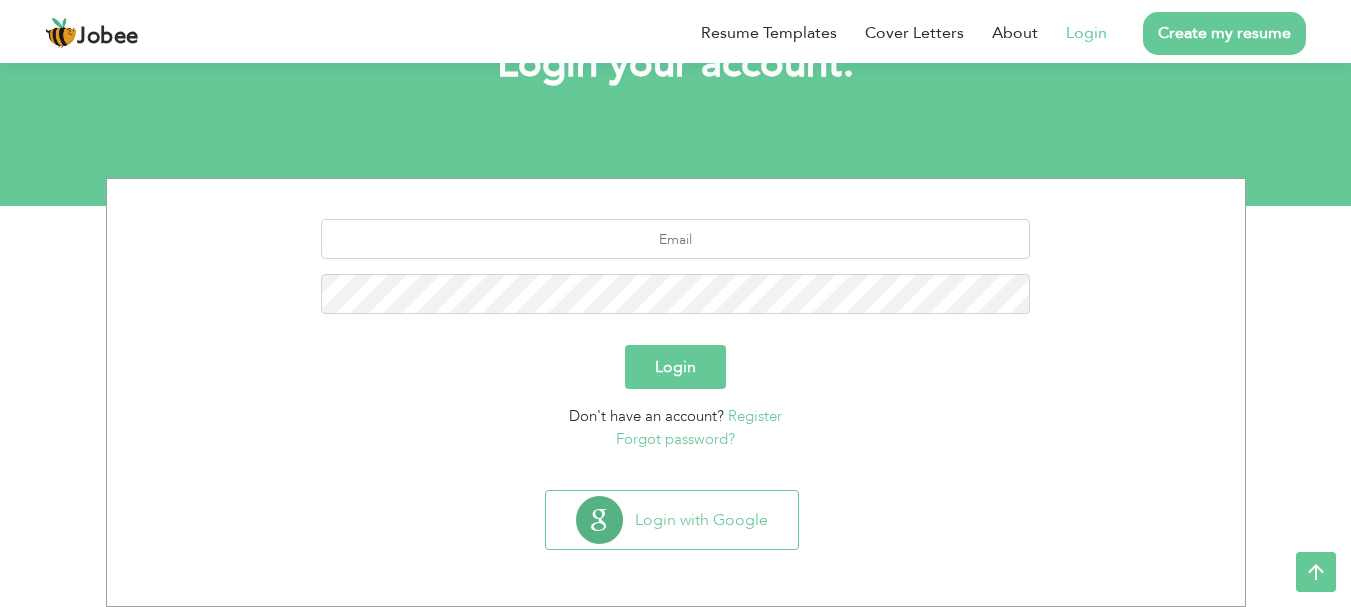 click on "Login" at bounding box center (676, 367) 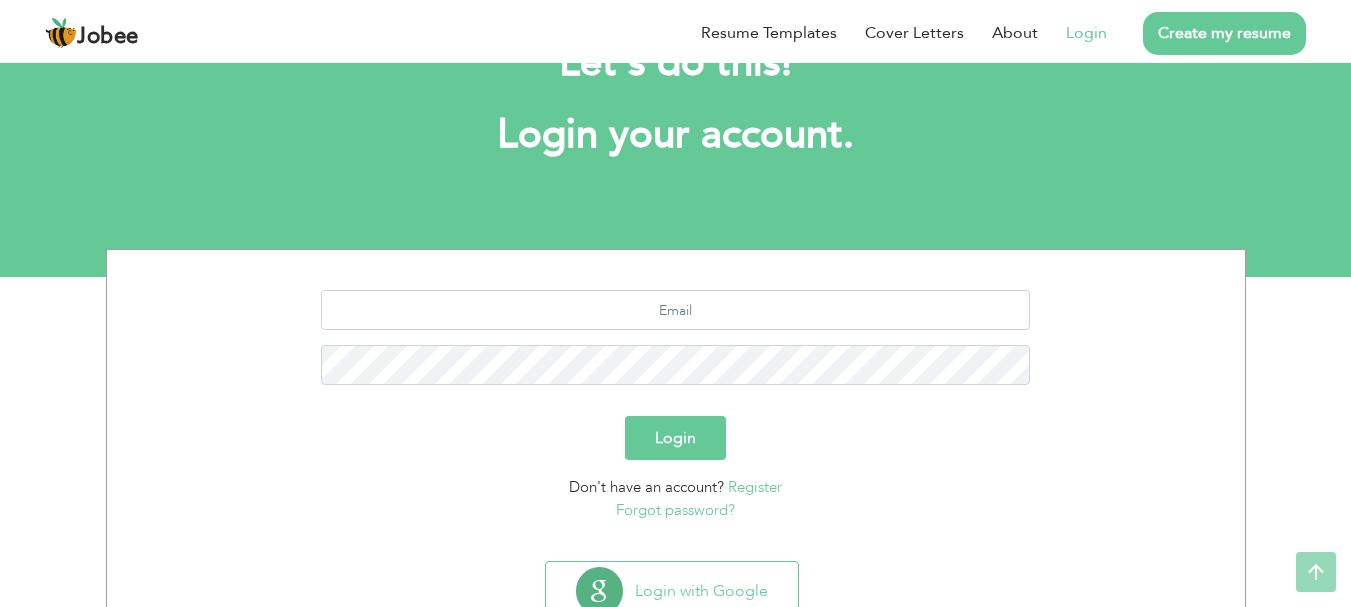 scroll, scrollTop: 0, scrollLeft: 0, axis: both 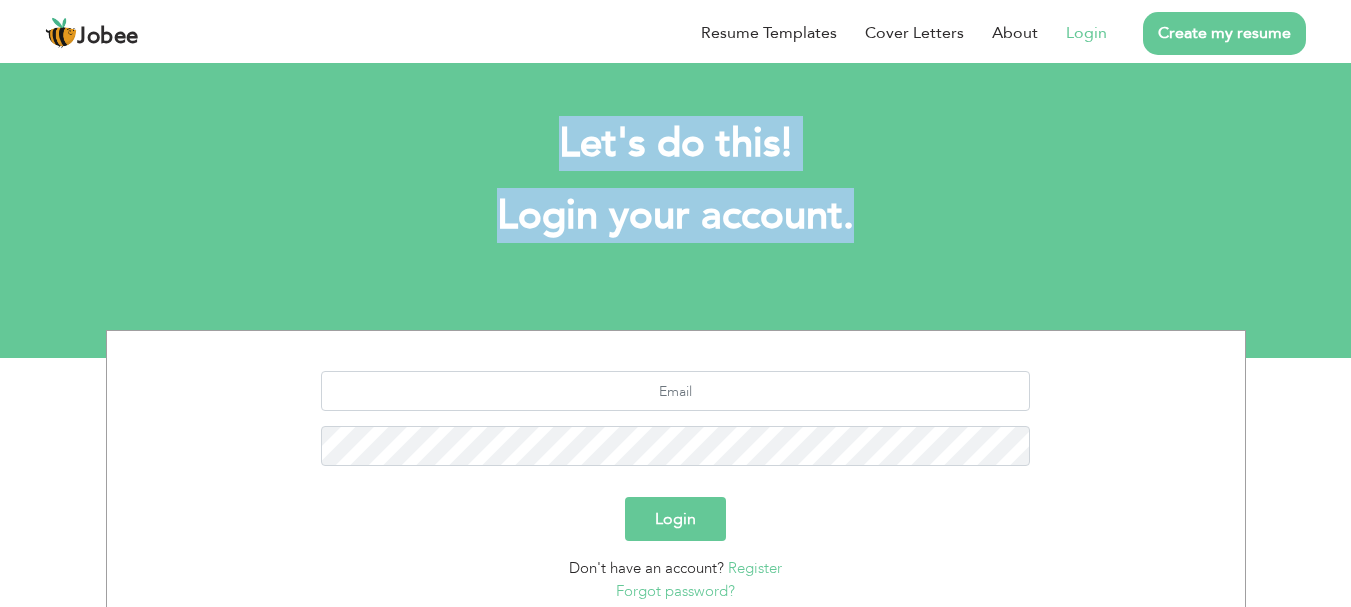 drag, startPoint x: 553, startPoint y: 149, endPoint x: 914, endPoint y: 239, distance: 372.0497 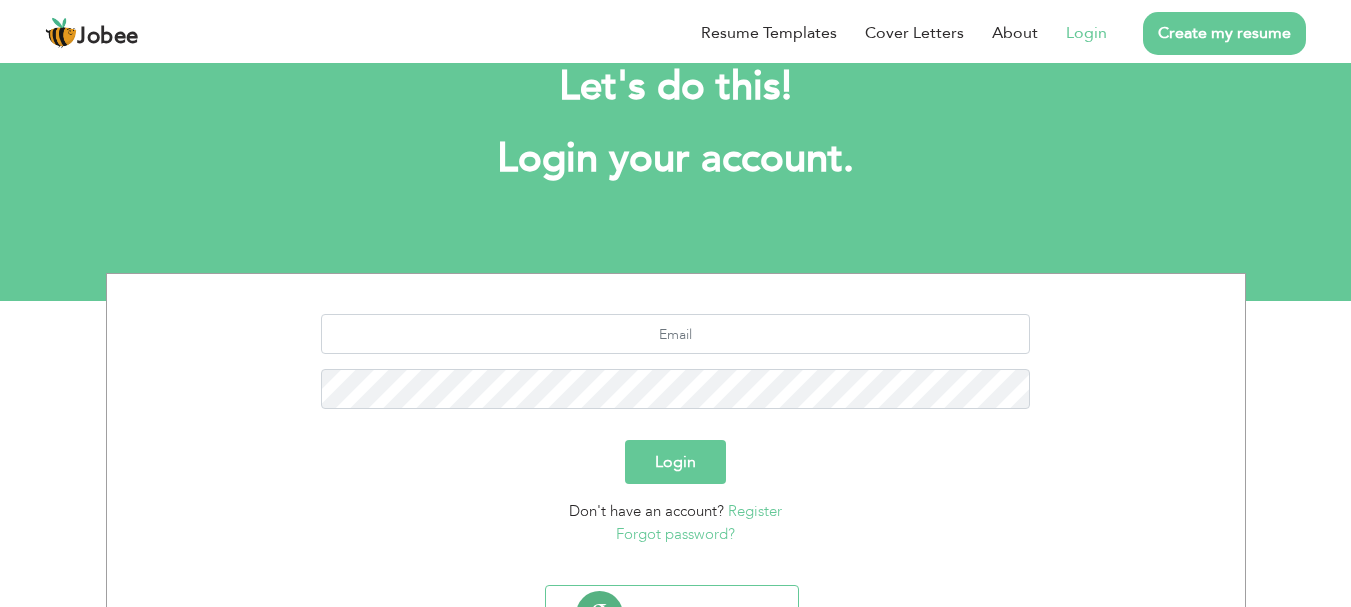 scroll, scrollTop: 152, scrollLeft: 0, axis: vertical 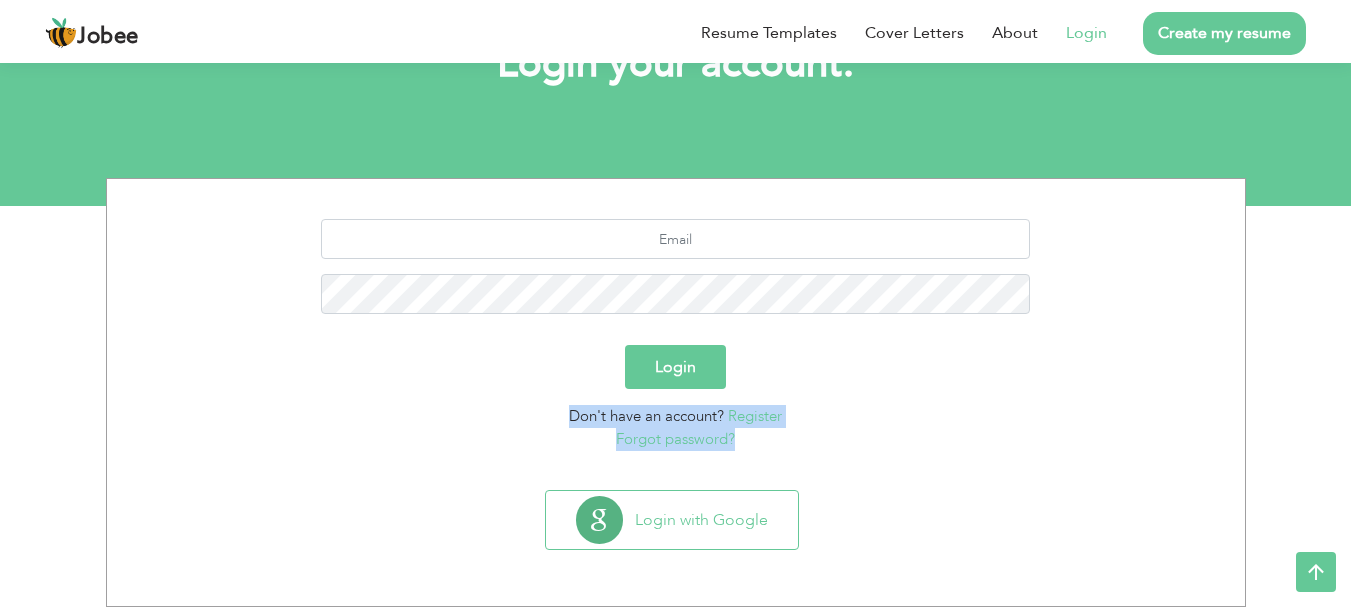 drag, startPoint x: 545, startPoint y: 404, endPoint x: 760, endPoint y: 438, distance: 217.67177 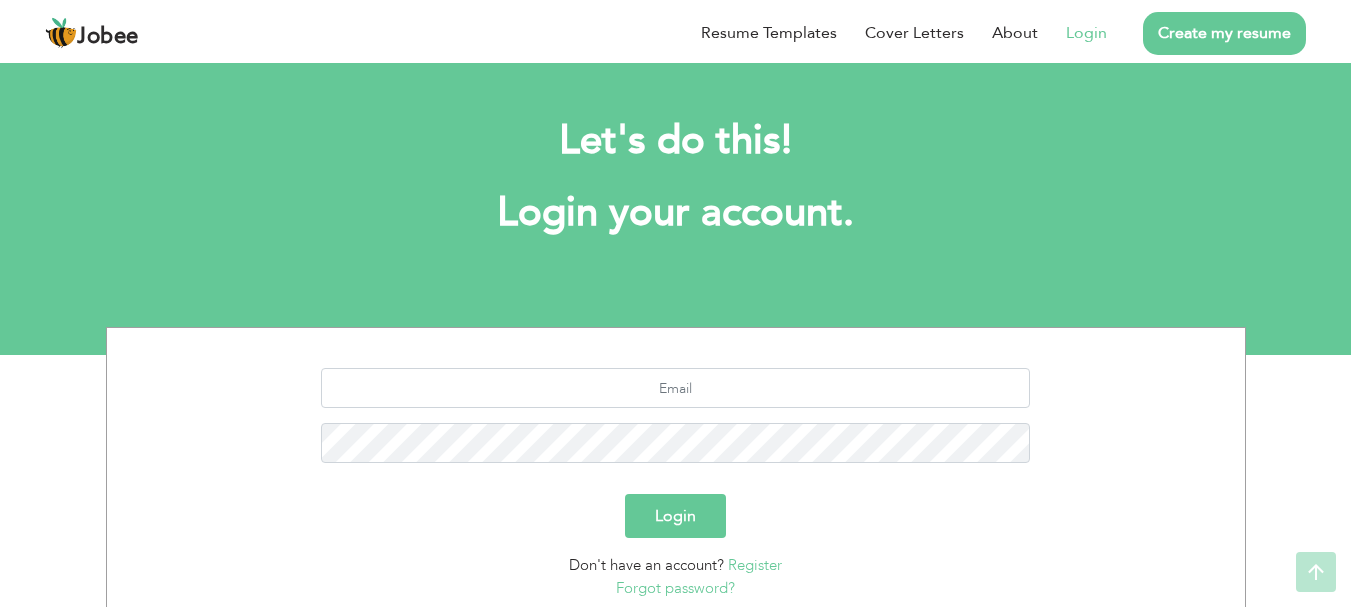 scroll, scrollTop: 0, scrollLeft: 0, axis: both 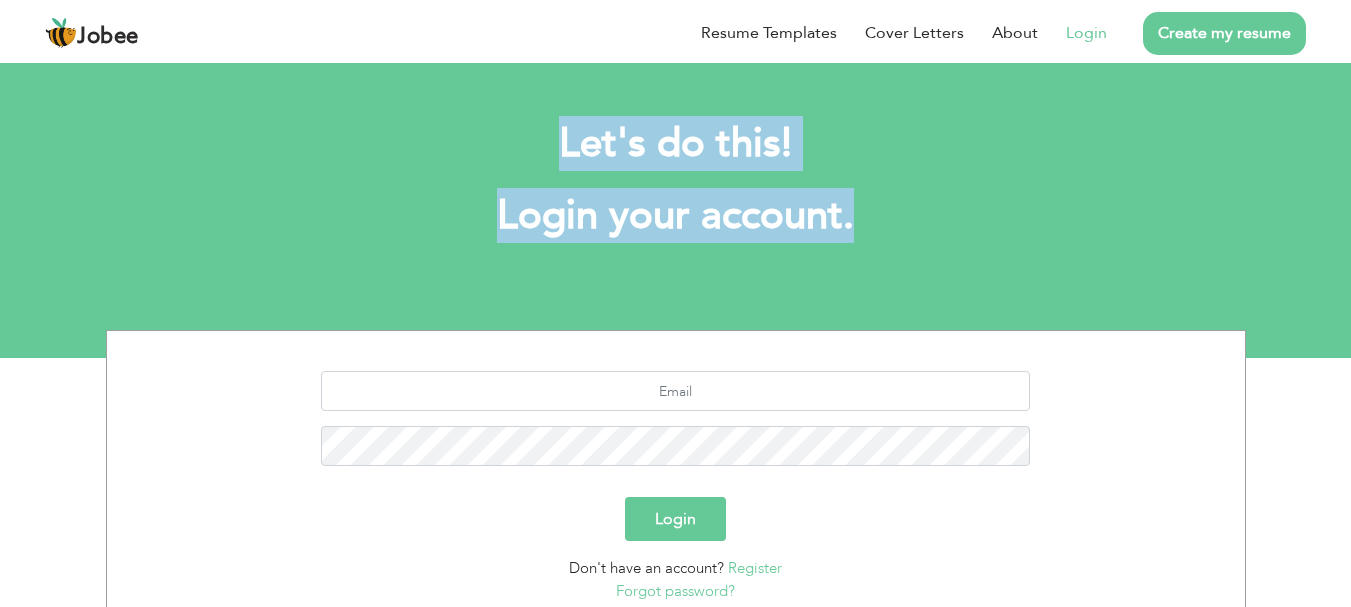 drag, startPoint x: 548, startPoint y: 152, endPoint x: 921, endPoint y: 283, distance: 395.3353 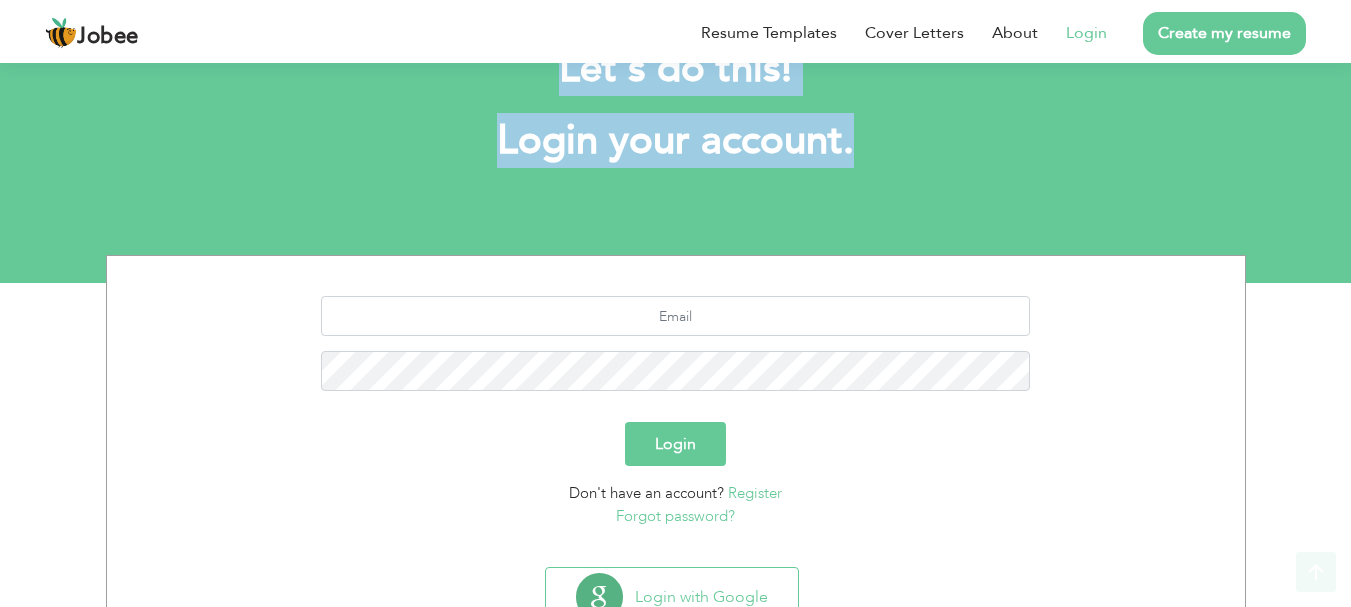 scroll, scrollTop: 152, scrollLeft: 0, axis: vertical 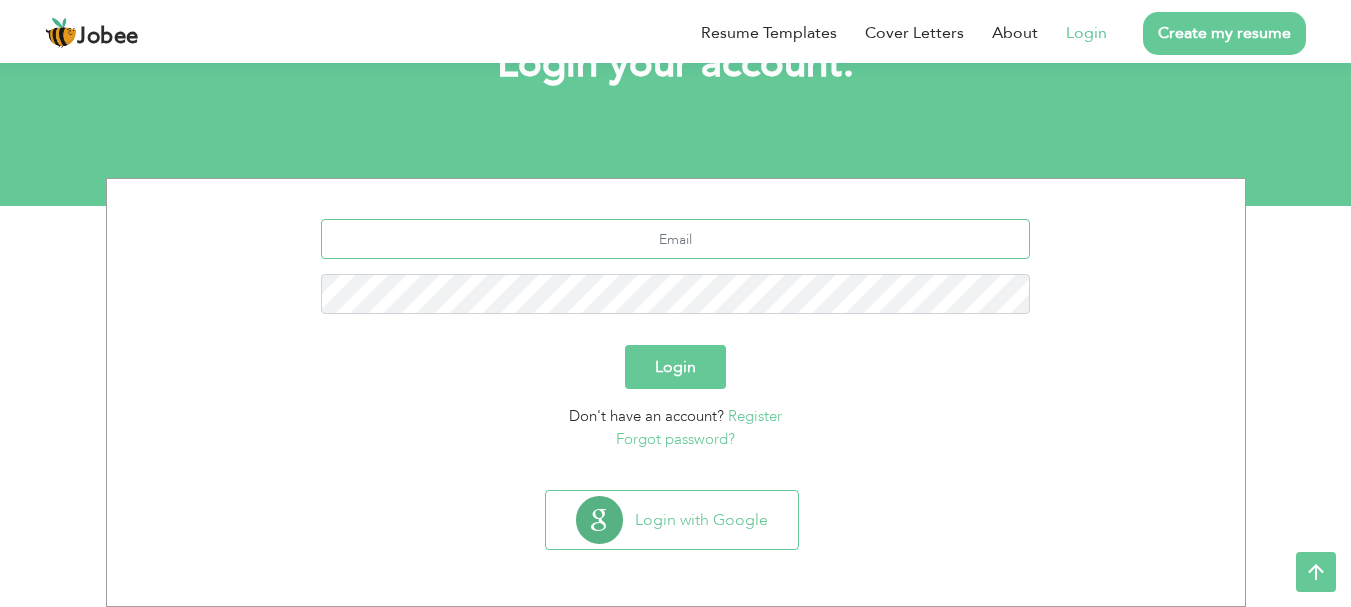 click at bounding box center [675, 239] 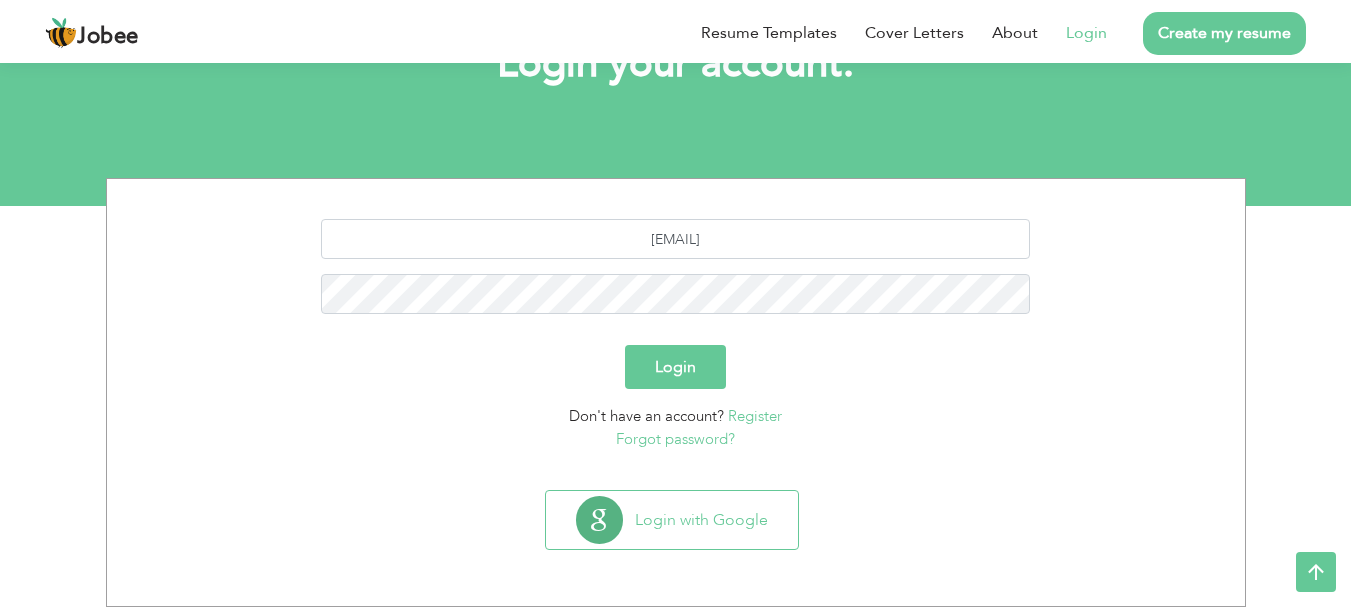 click on "Login" at bounding box center (676, 367) 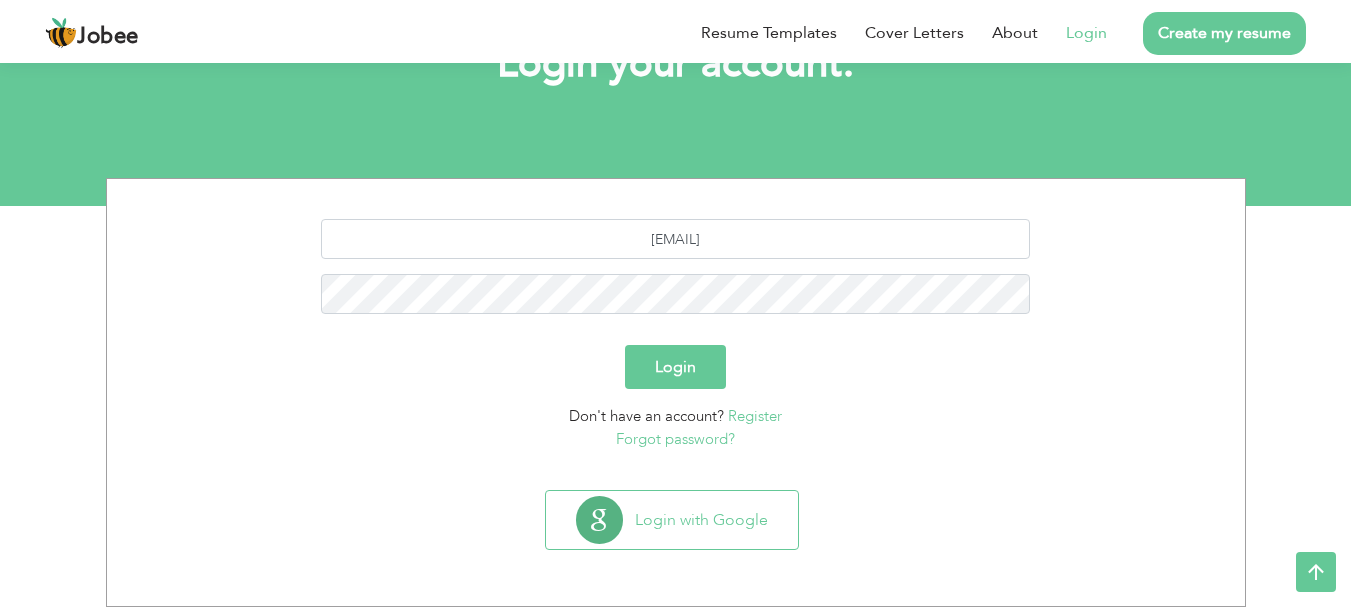 click at bounding box center (1316, 572) 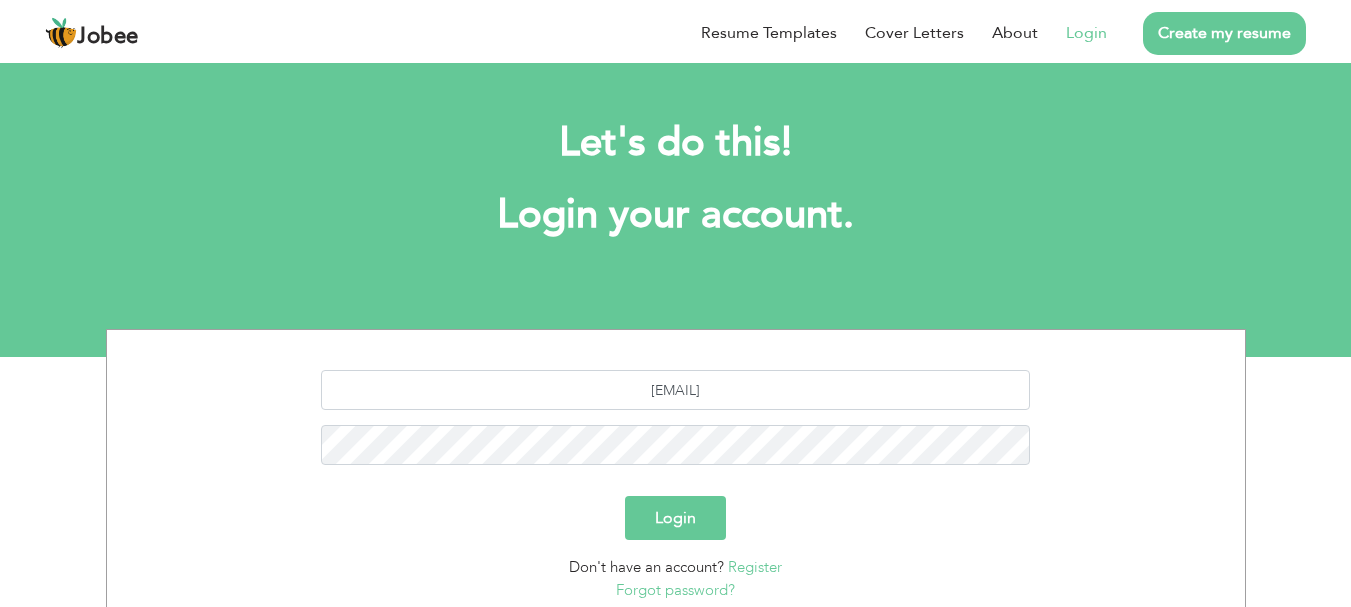 scroll, scrollTop: 0, scrollLeft: 0, axis: both 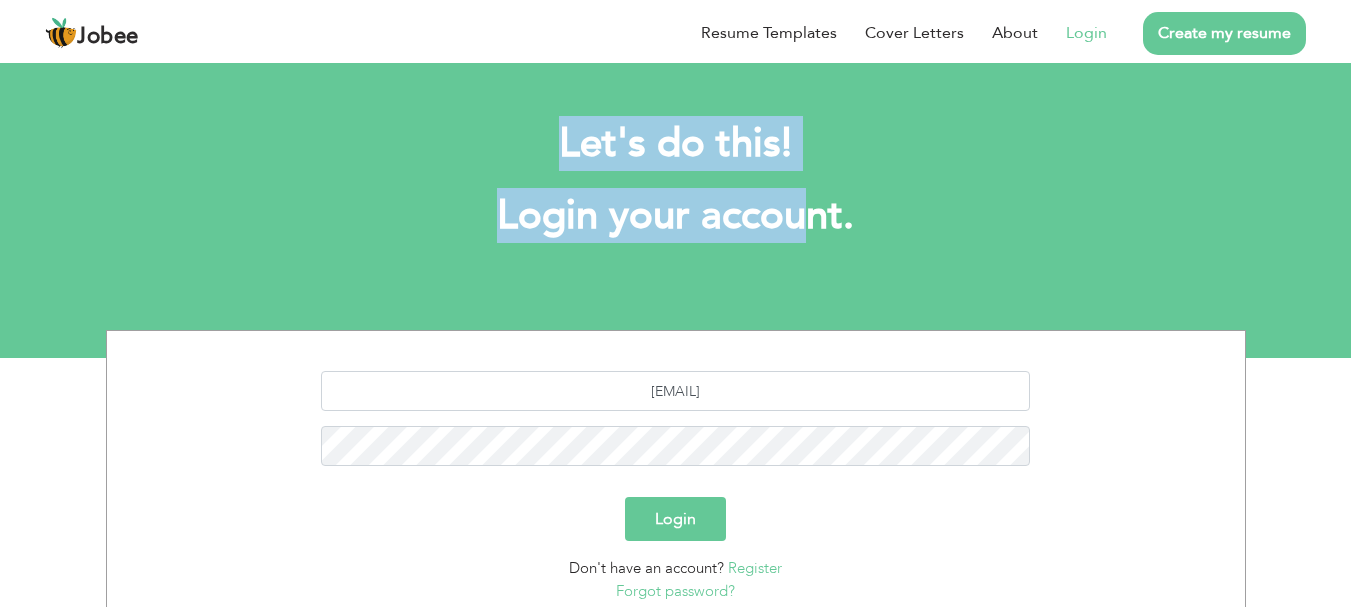 drag, startPoint x: 568, startPoint y: 138, endPoint x: 838, endPoint y: 220, distance: 282.17725 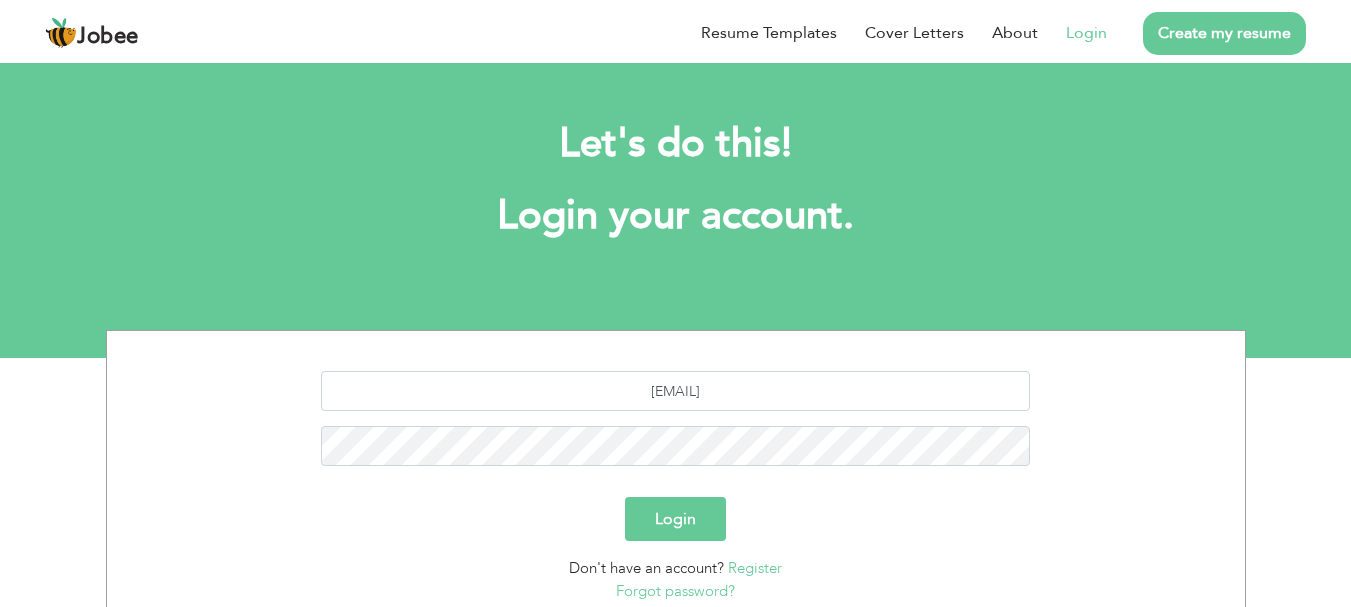 click on "Login your account." at bounding box center [676, 216] 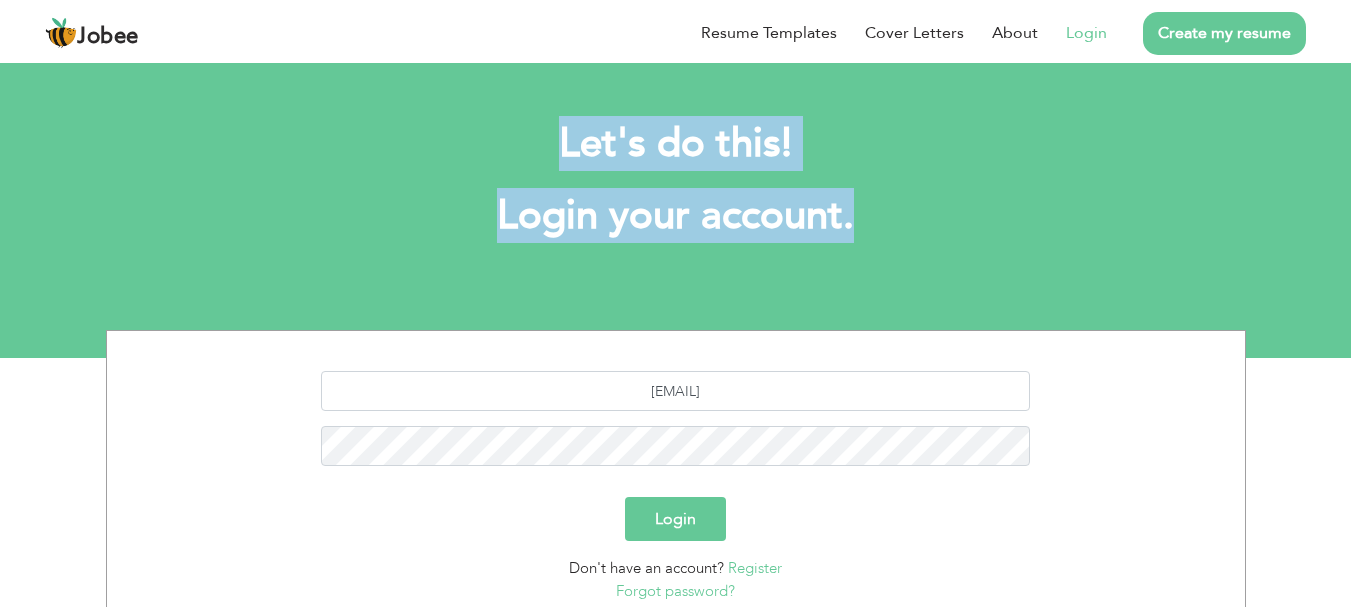 drag, startPoint x: 863, startPoint y: 223, endPoint x: 522, endPoint y: 162, distance: 346.41306 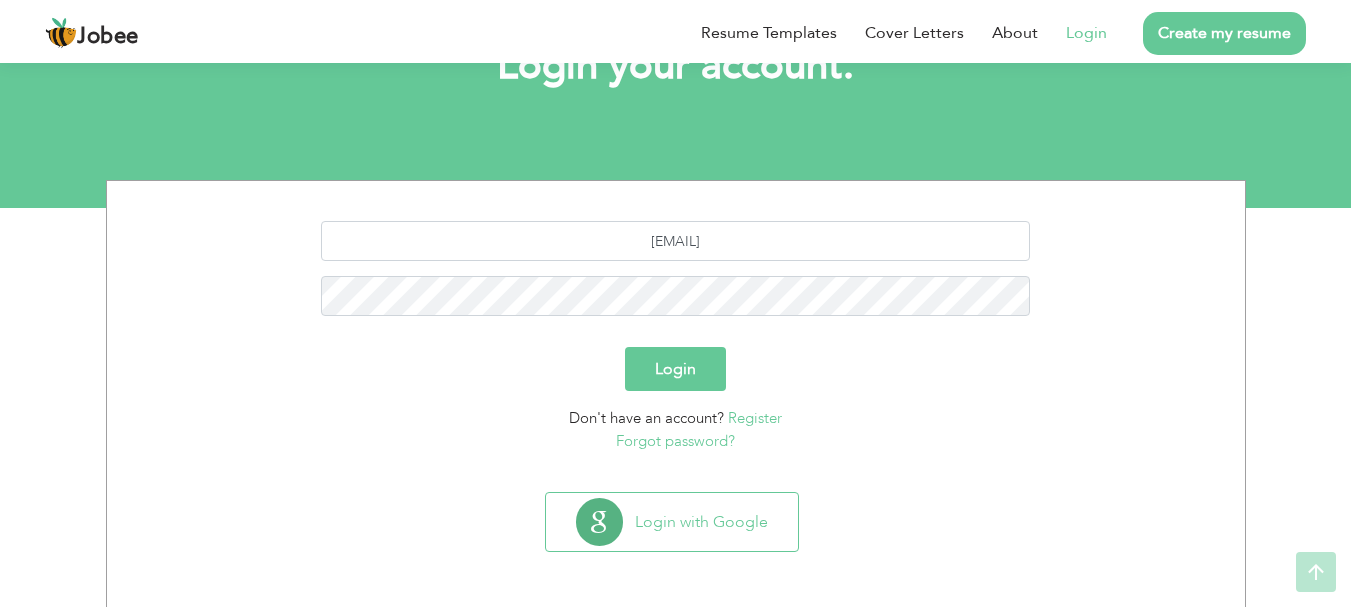 scroll, scrollTop: 152, scrollLeft: 0, axis: vertical 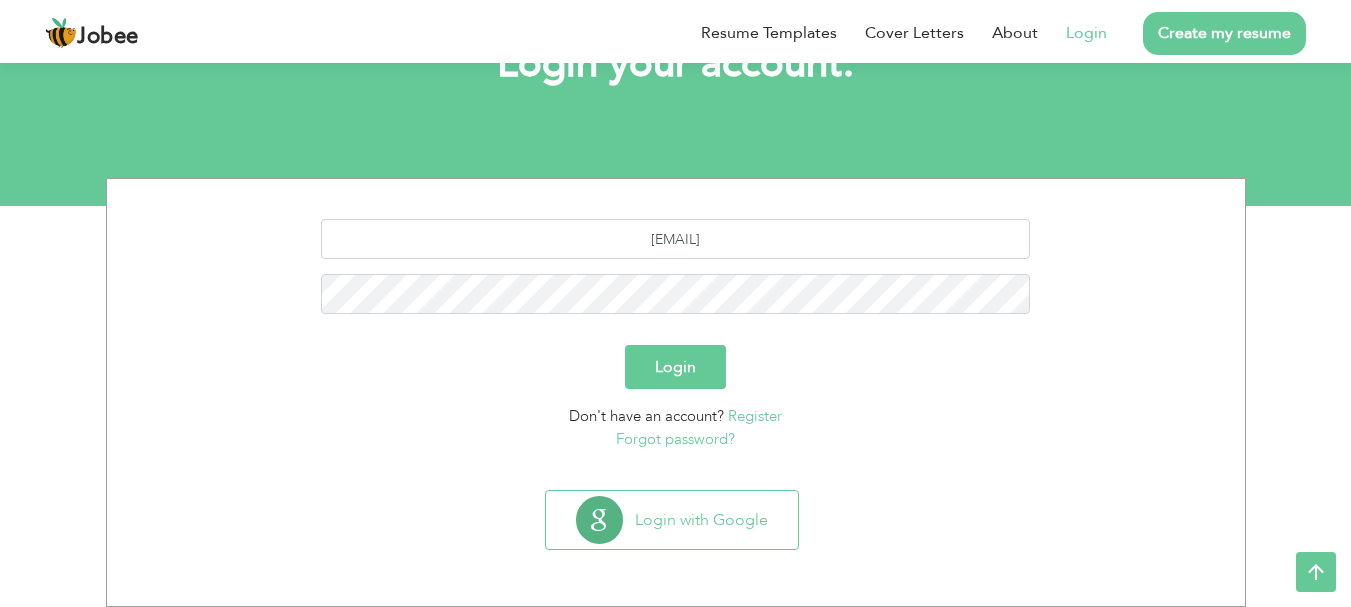click on "[EMAIL]" at bounding box center [676, 274] 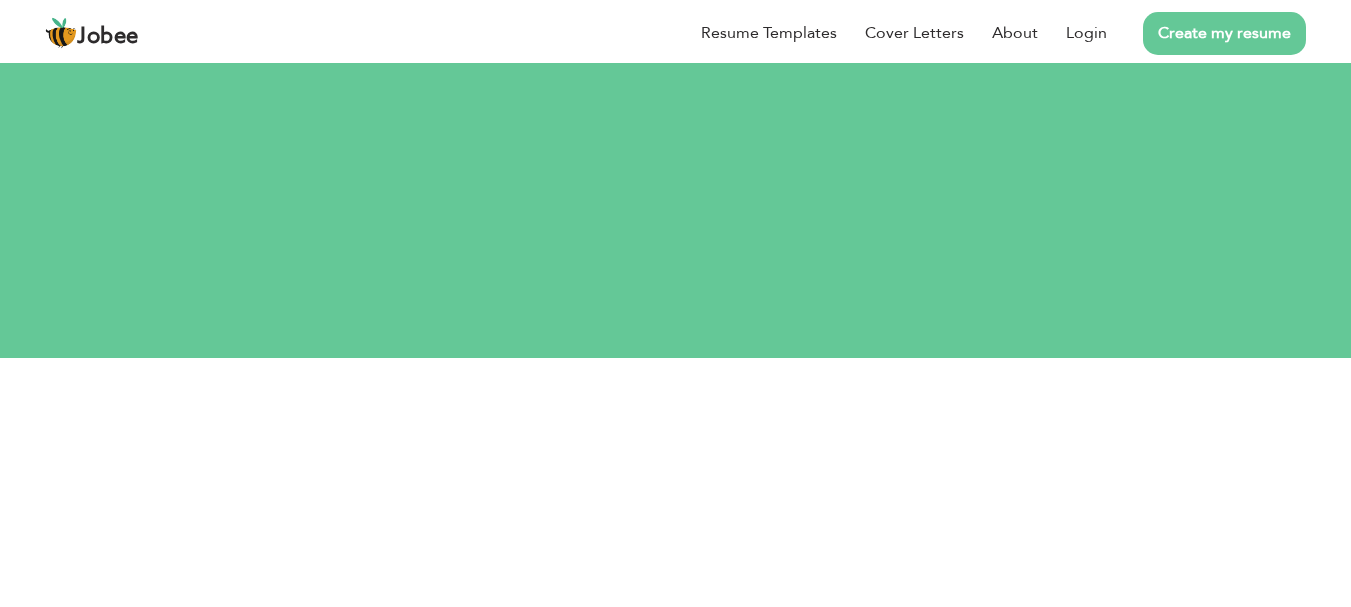 scroll, scrollTop: 0, scrollLeft: 0, axis: both 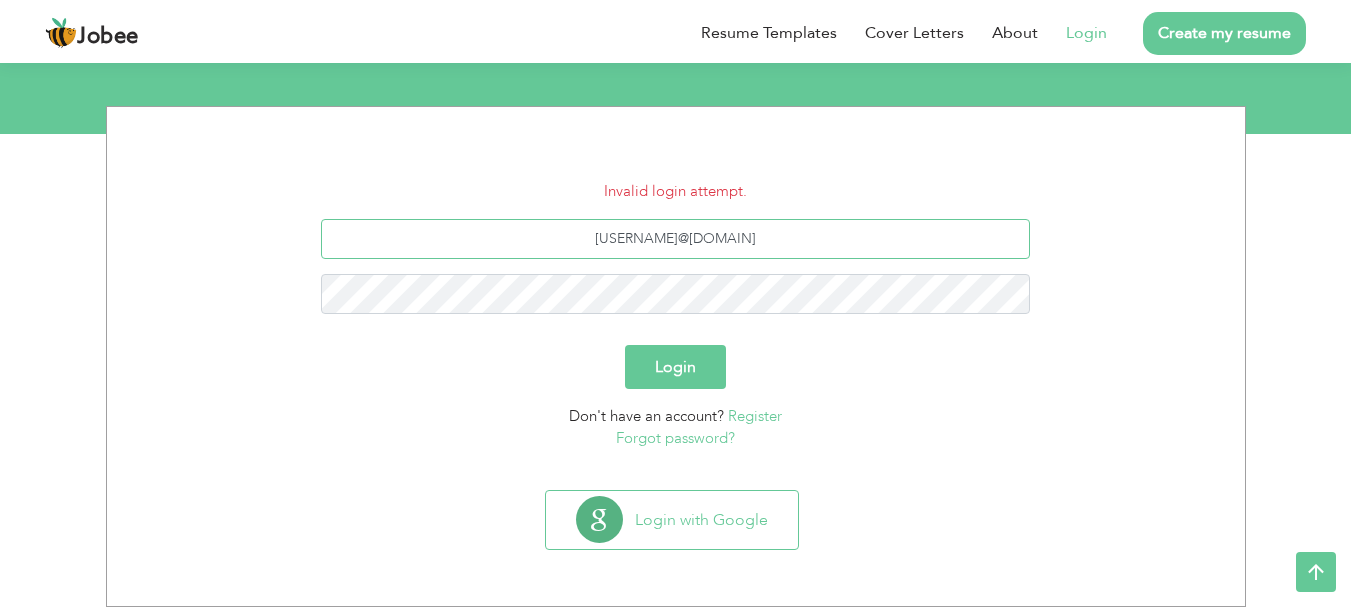 drag, startPoint x: 554, startPoint y: 255, endPoint x: 855, endPoint y: 253, distance: 301.00665 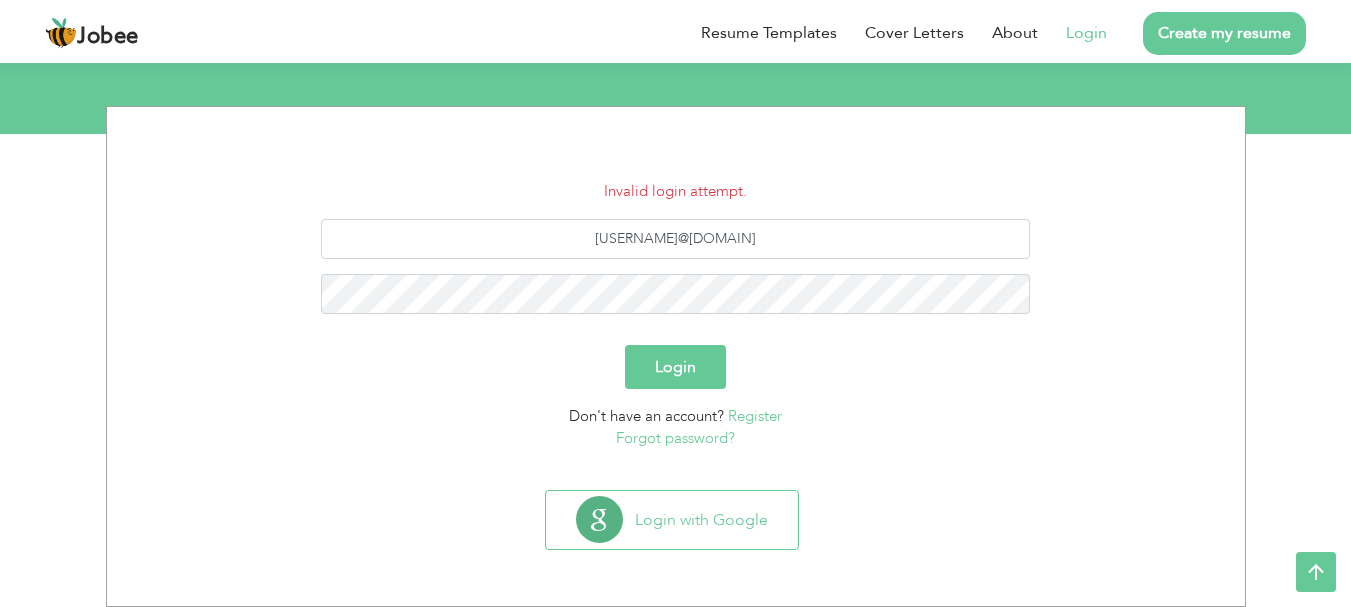 click on "[EMAIL]" at bounding box center (676, 274) 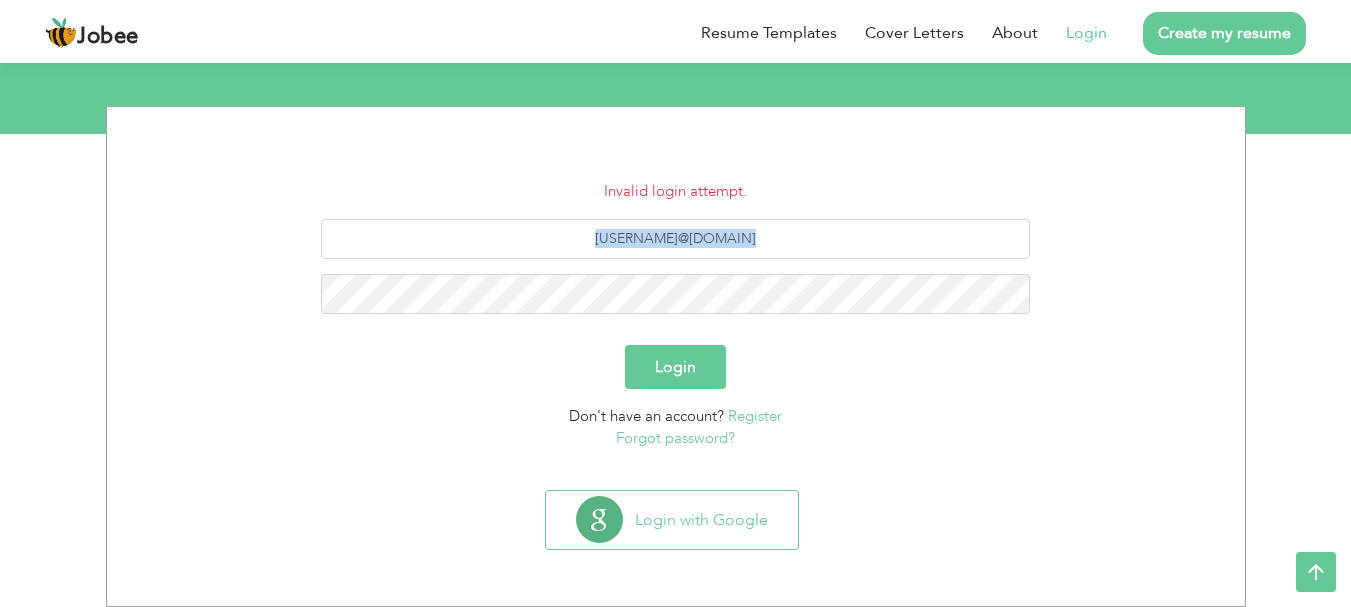 click on "[EMAIL]" at bounding box center (676, 274) 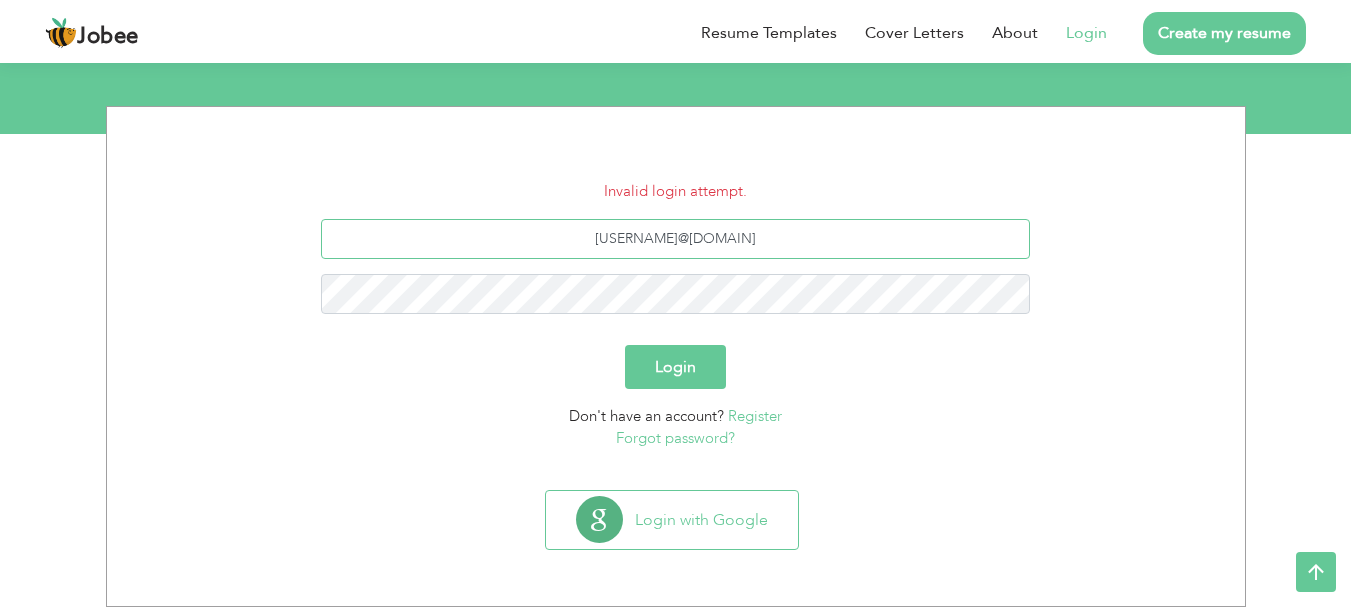 click on "[EMAIL]" at bounding box center [675, 239] 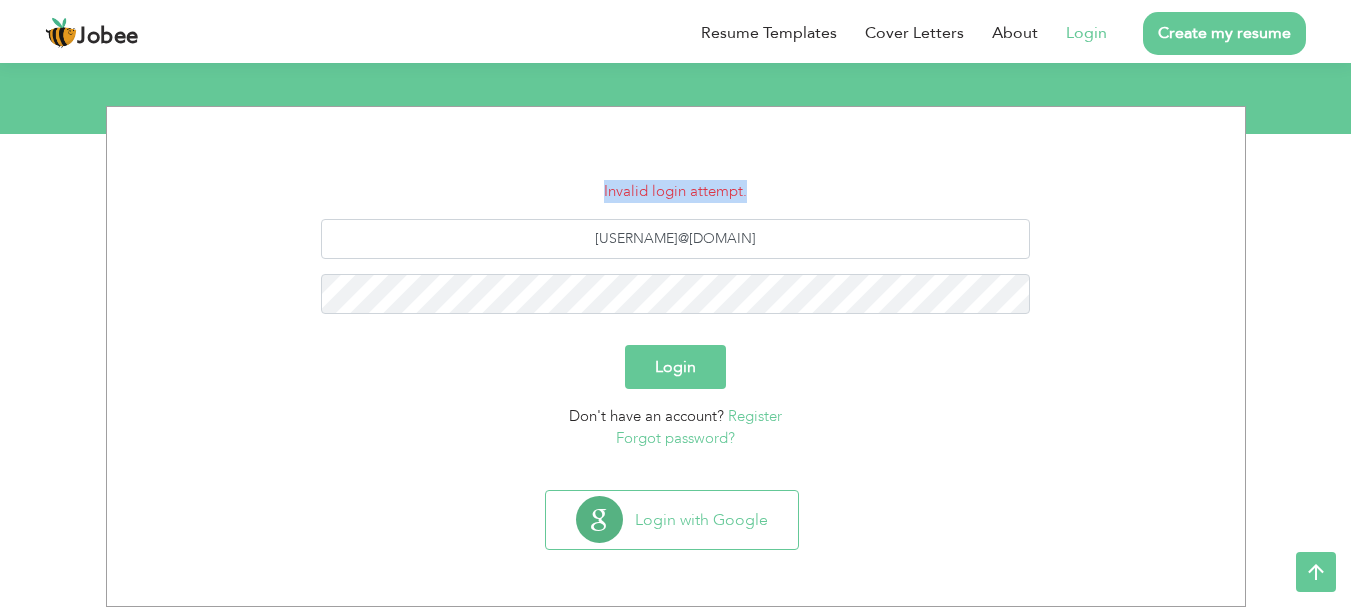 drag, startPoint x: 603, startPoint y: 181, endPoint x: 793, endPoint y: 186, distance: 190.06578 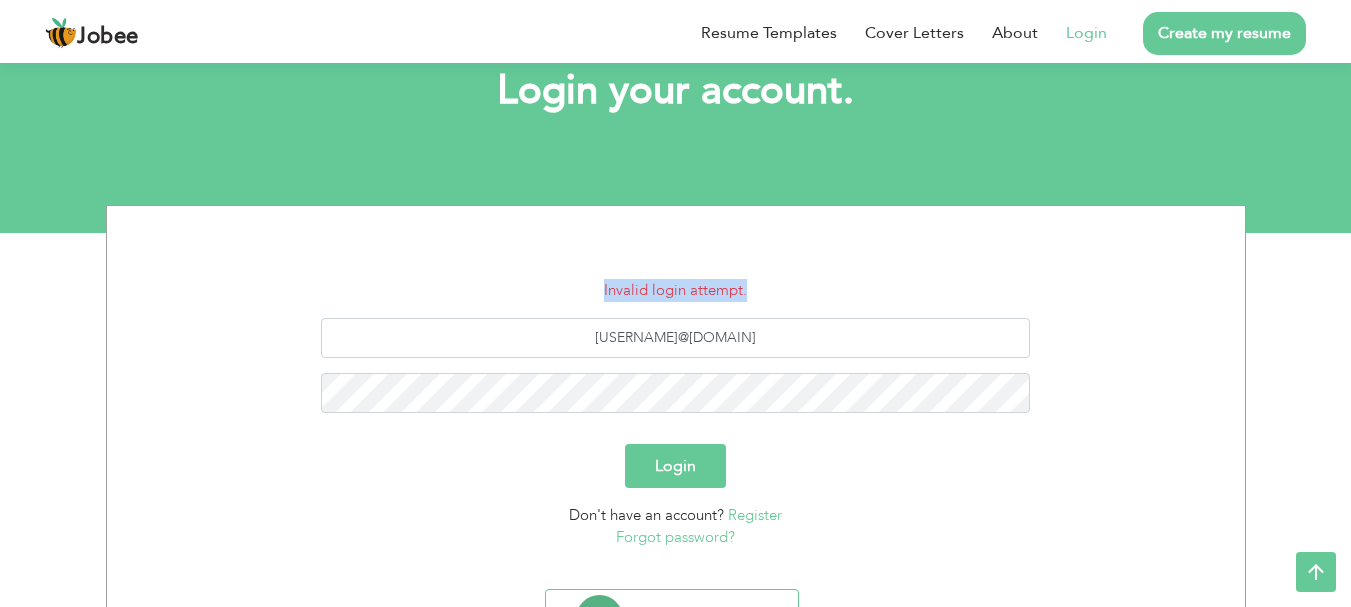scroll, scrollTop: 124, scrollLeft: 0, axis: vertical 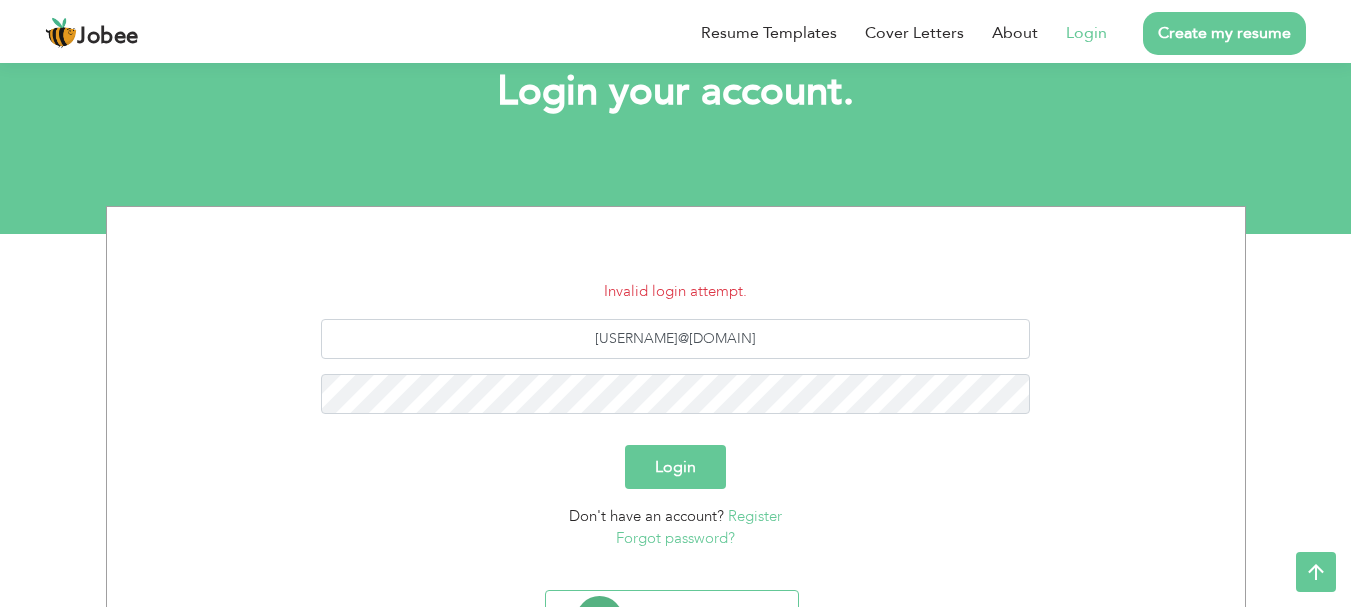 click on "Invalid login attempt.
attaullah160150@gmail.com
Login
Don't have an account?   Register
Forgot password?" at bounding box center (676, 415) 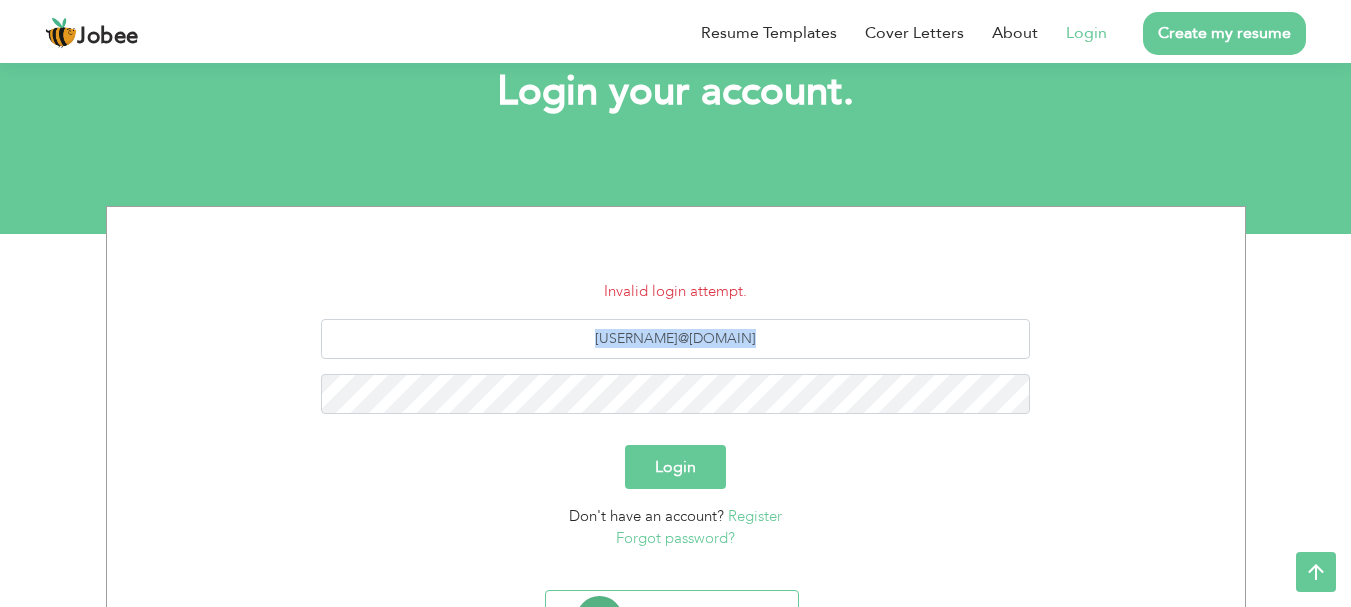 click on "Invalid login attempt.
attaullah160150@gmail.com
Login
Don't have an account?   Register
Forgot password?" at bounding box center (676, 415) 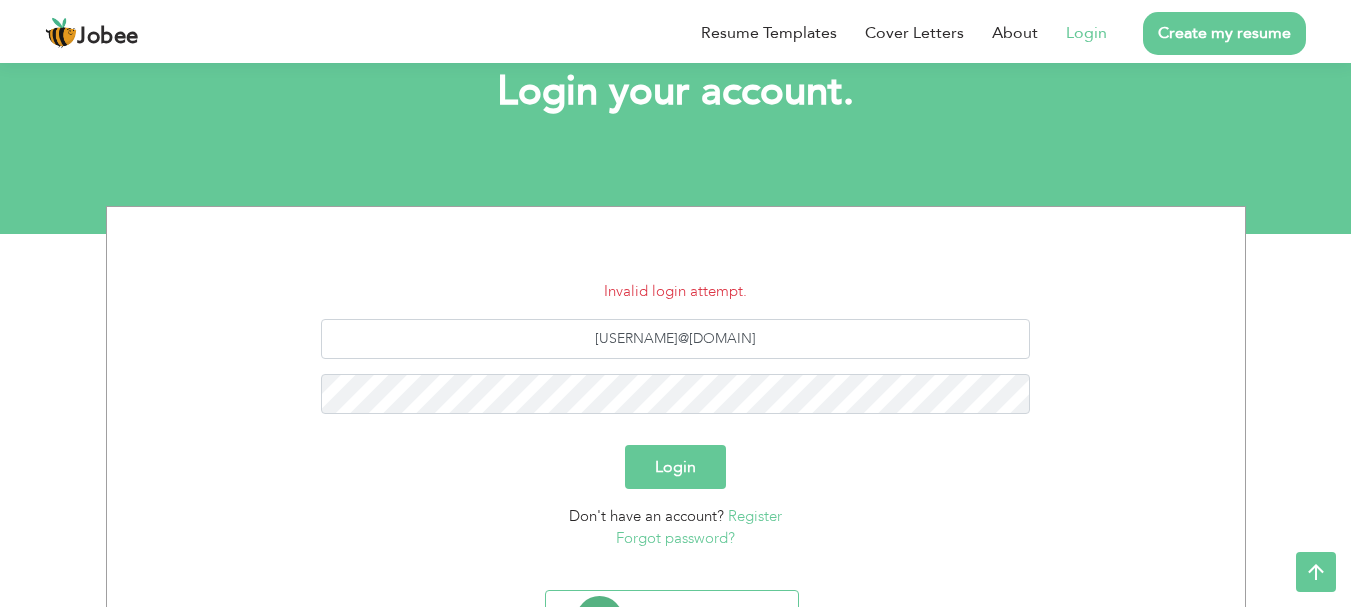 click on "Invalid login attempt." at bounding box center [676, 291] 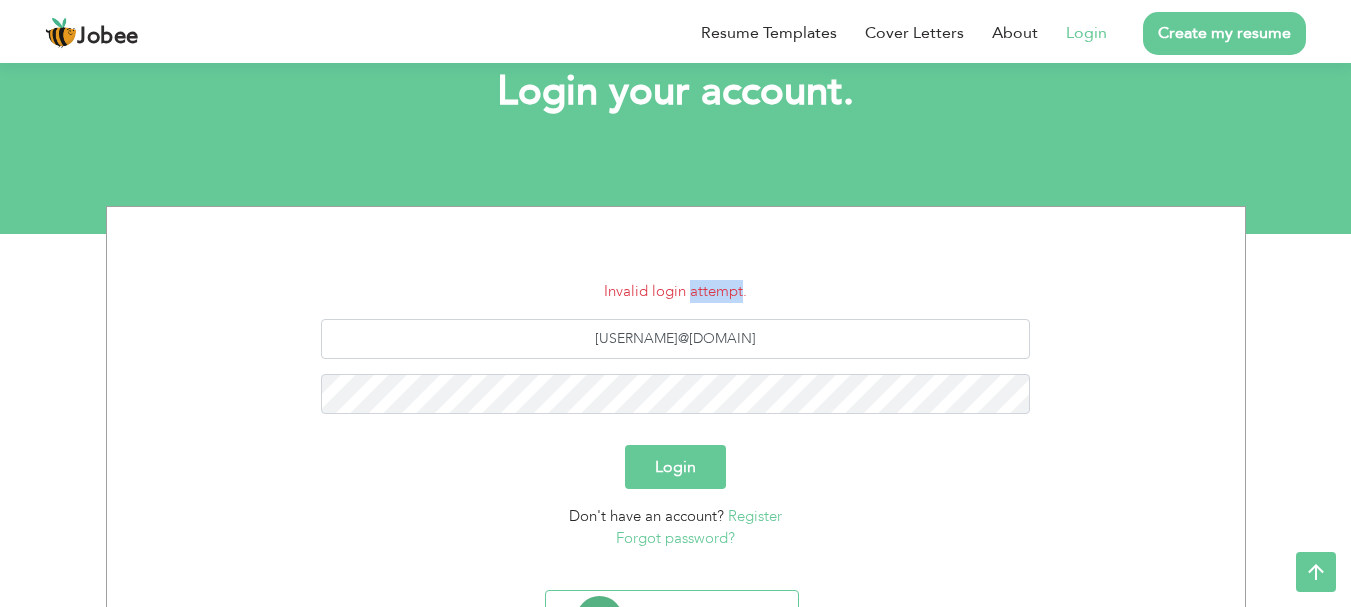 click on "Invalid login attempt." at bounding box center [676, 291] 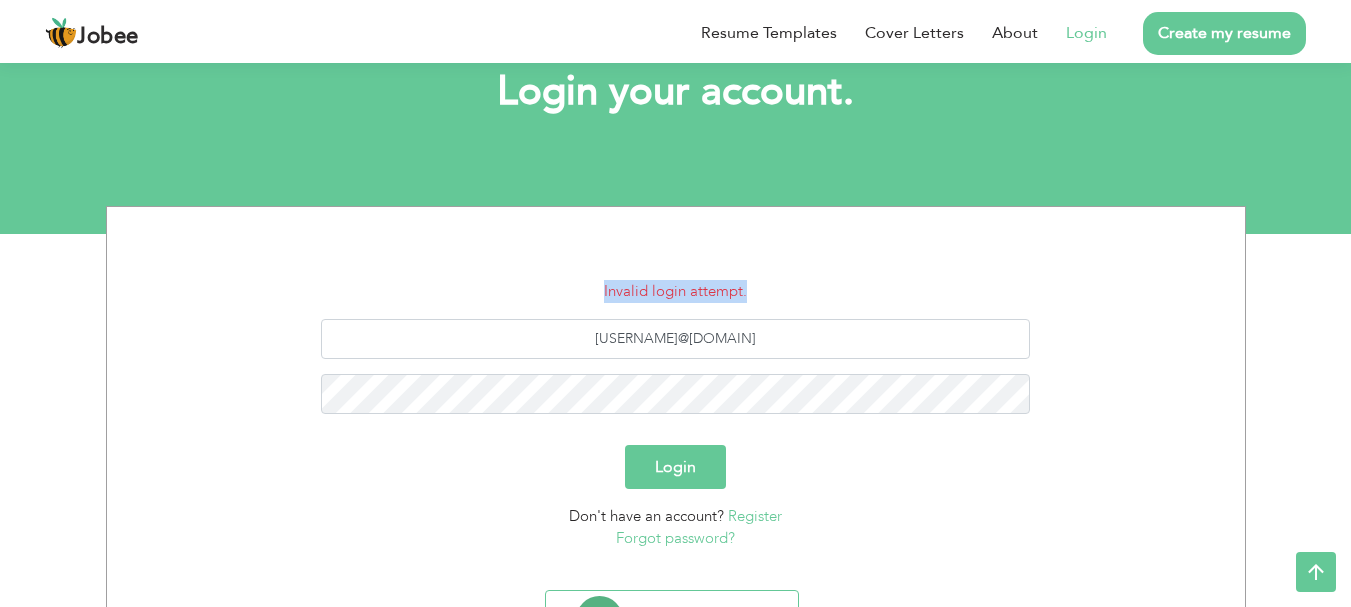 click on "Invalid login attempt." at bounding box center [676, 291] 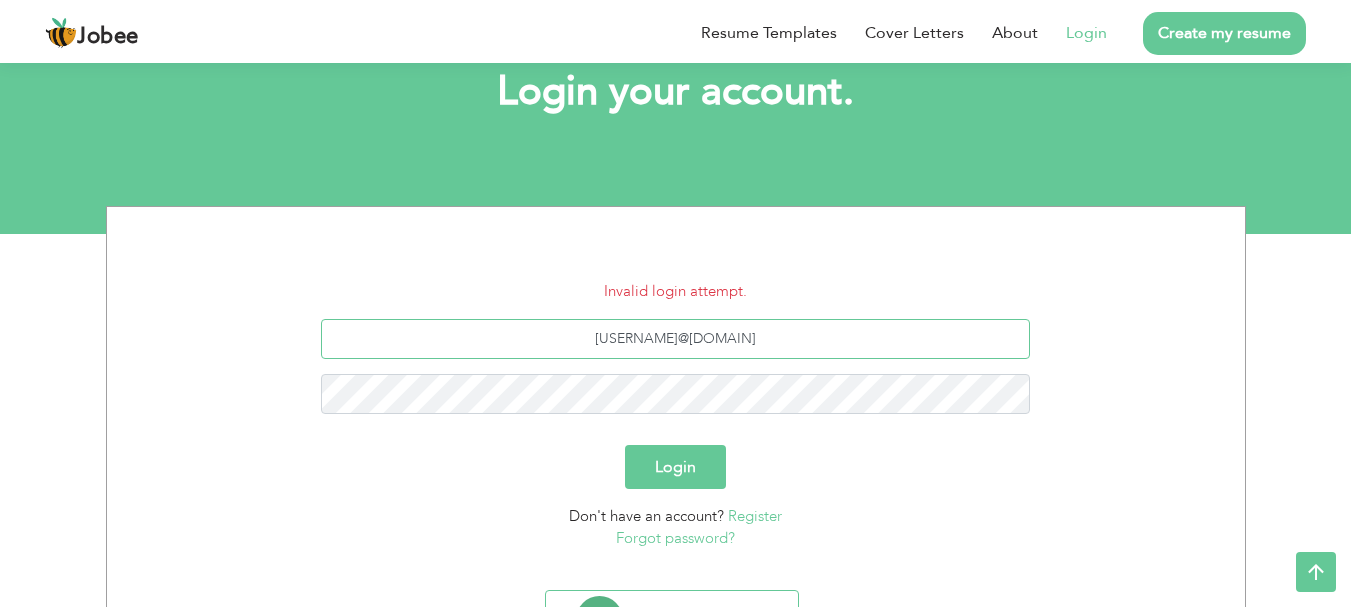 click on "attaullah160150@gmail.com" at bounding box center (675, 339) 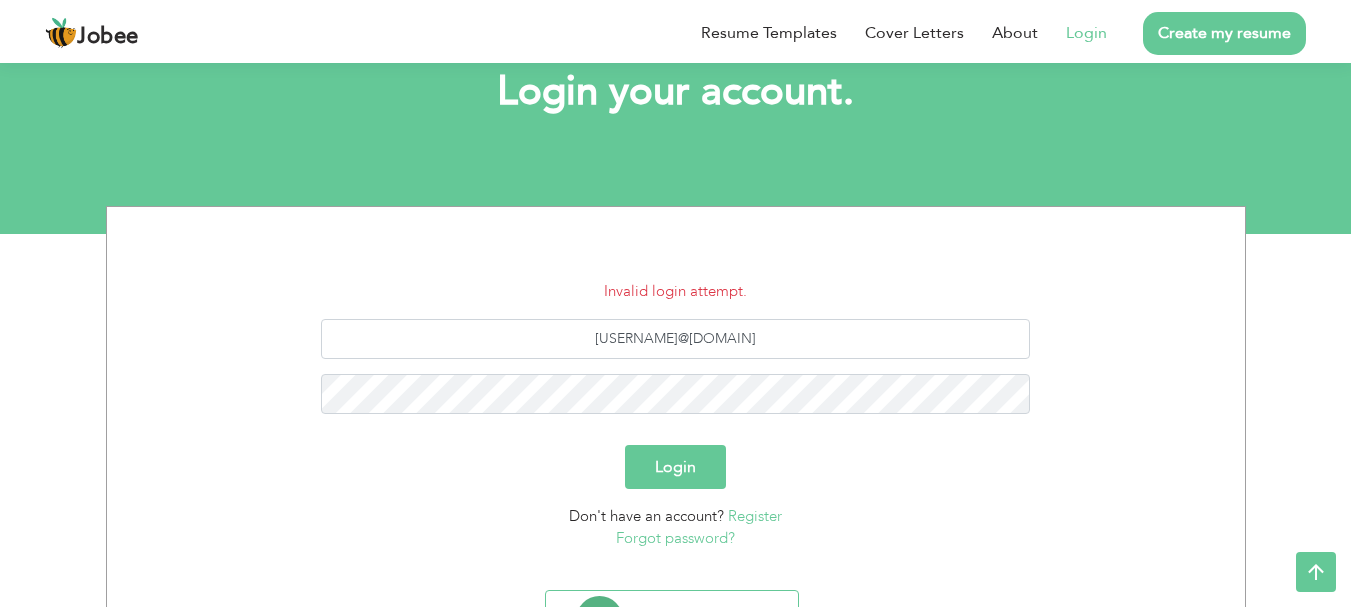 click on "Let's do this!
Login your account.
Invalid login attempt.
attaullah160150@gmail.com
Login
Don't have an account?   Register
Forgot password?
Login with Google" at bounding box center (675, 84) 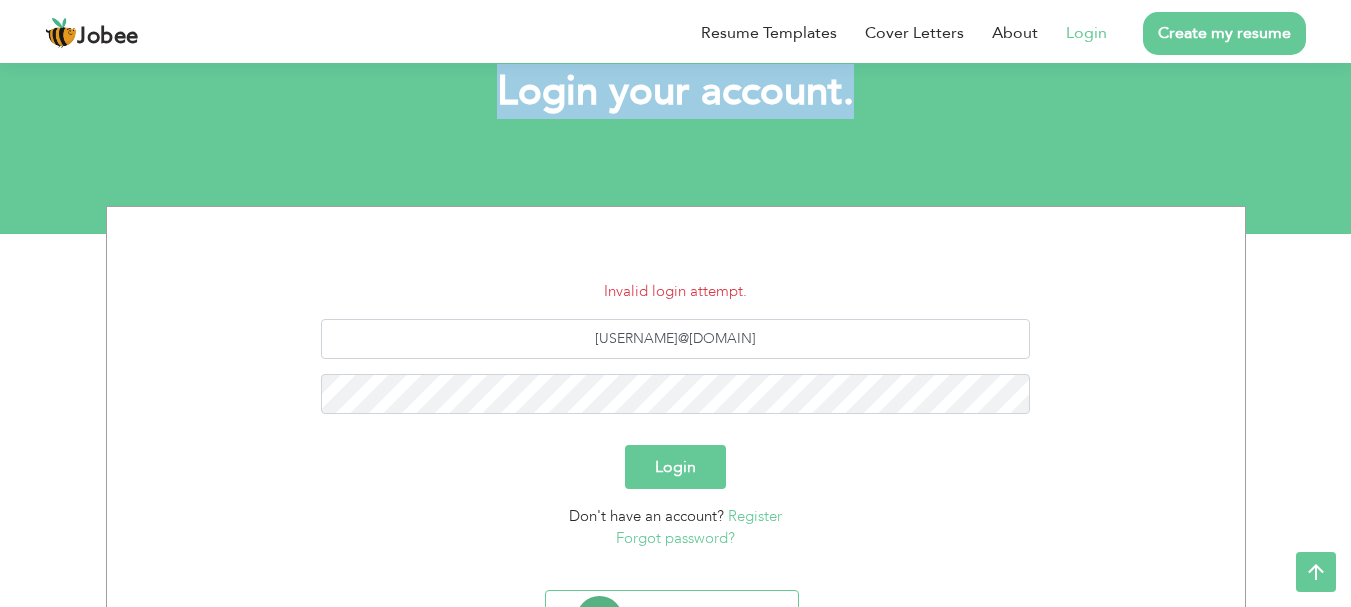 drag, startPoint x: 507, startPoint y: 92, endPoint x: 982, endPoint y: 84, distance: 475.06735 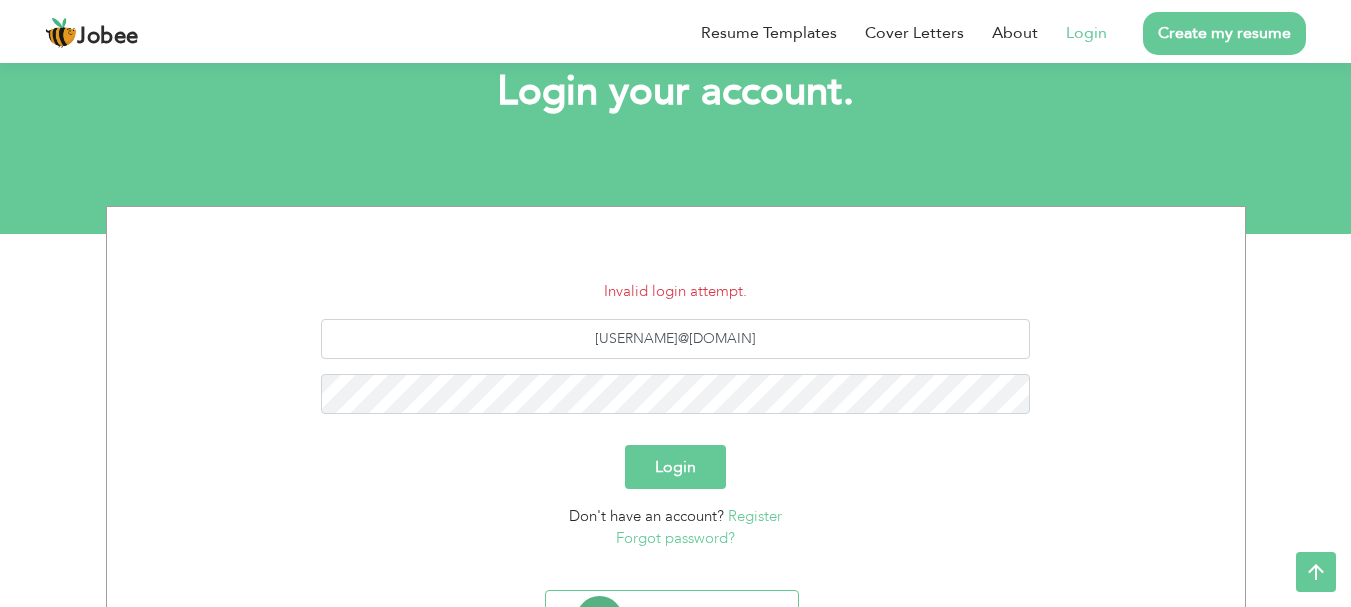 click on "Let's do this!
Login your account.
Invalid login attempt.
attaullah160150@gmail.com
Login
Don't have an account?   Register
Forgot password?
Login with Google" at bounding box center (675, 84) 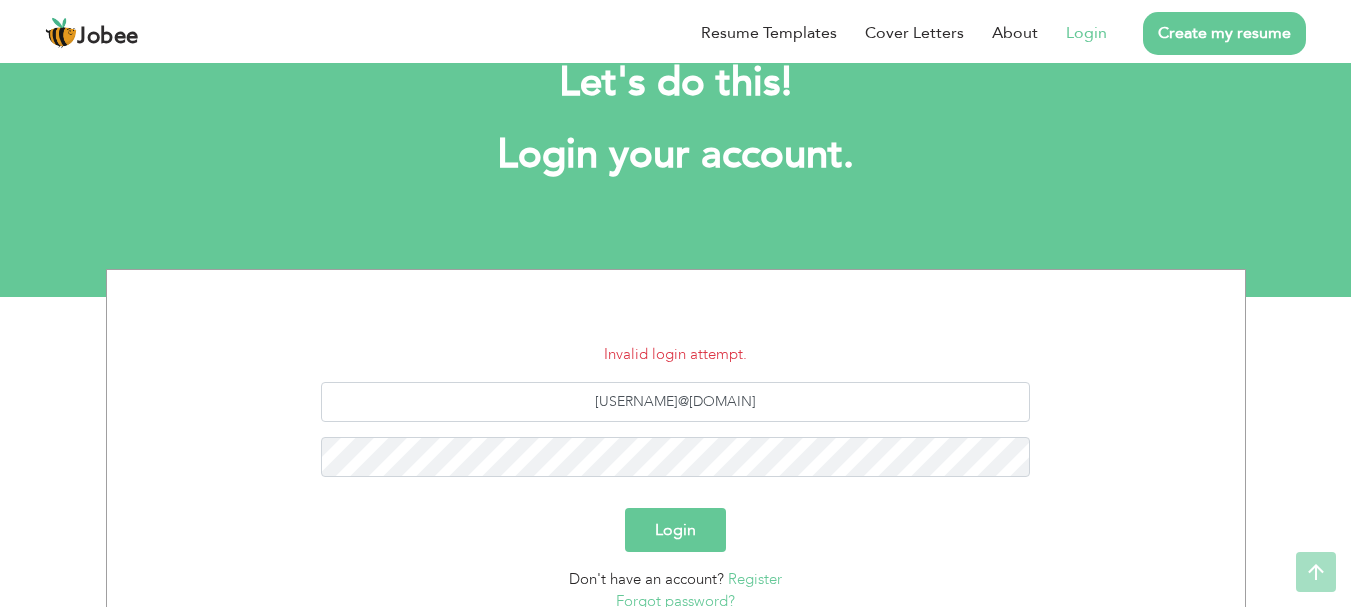 scroll, scrollTop: 0, scrollLeft: 0, axis: both 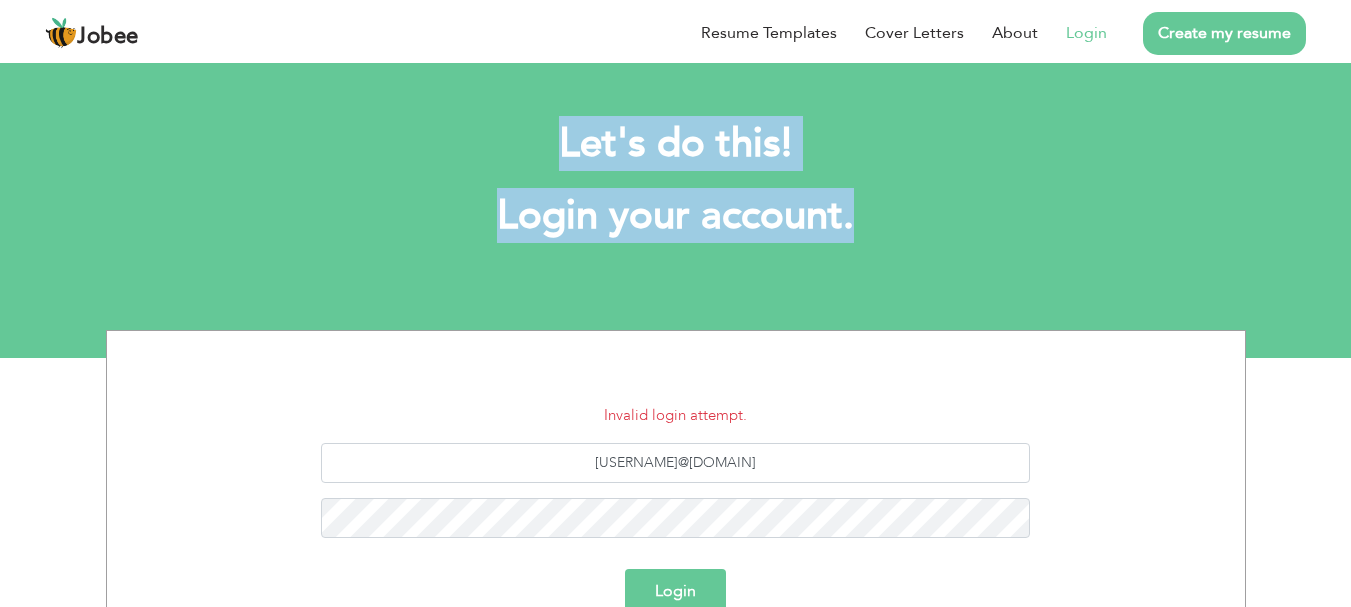 drag, startPoint x: 561, startPoint y: 137, endPoint x: 968, endPoint y: 221, distance: 415.5779 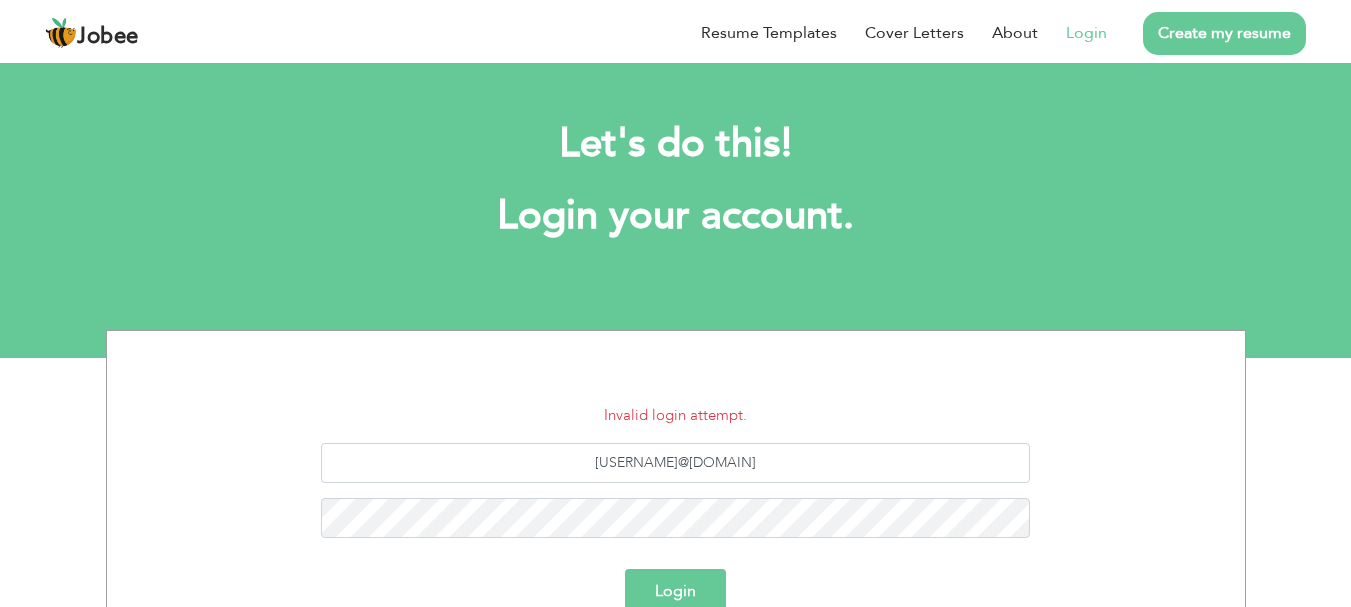 click on "Login your account." at bounding box center (676, 216) 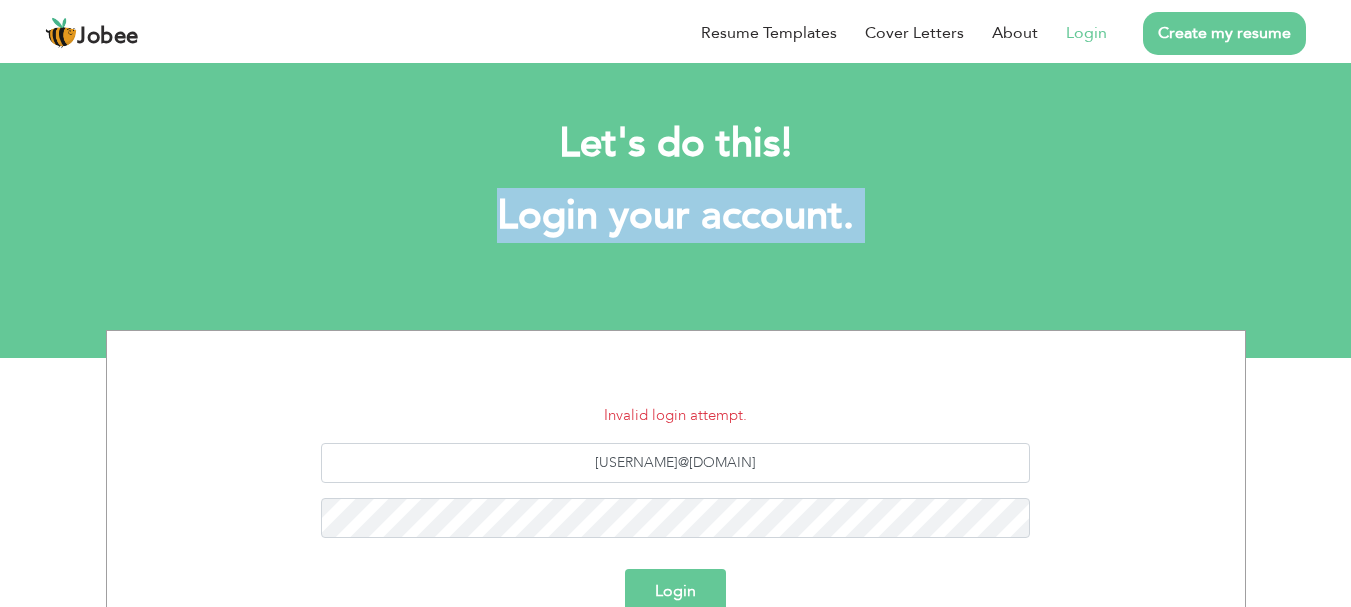 click on "Login your account." at bounding box center (676, 216) 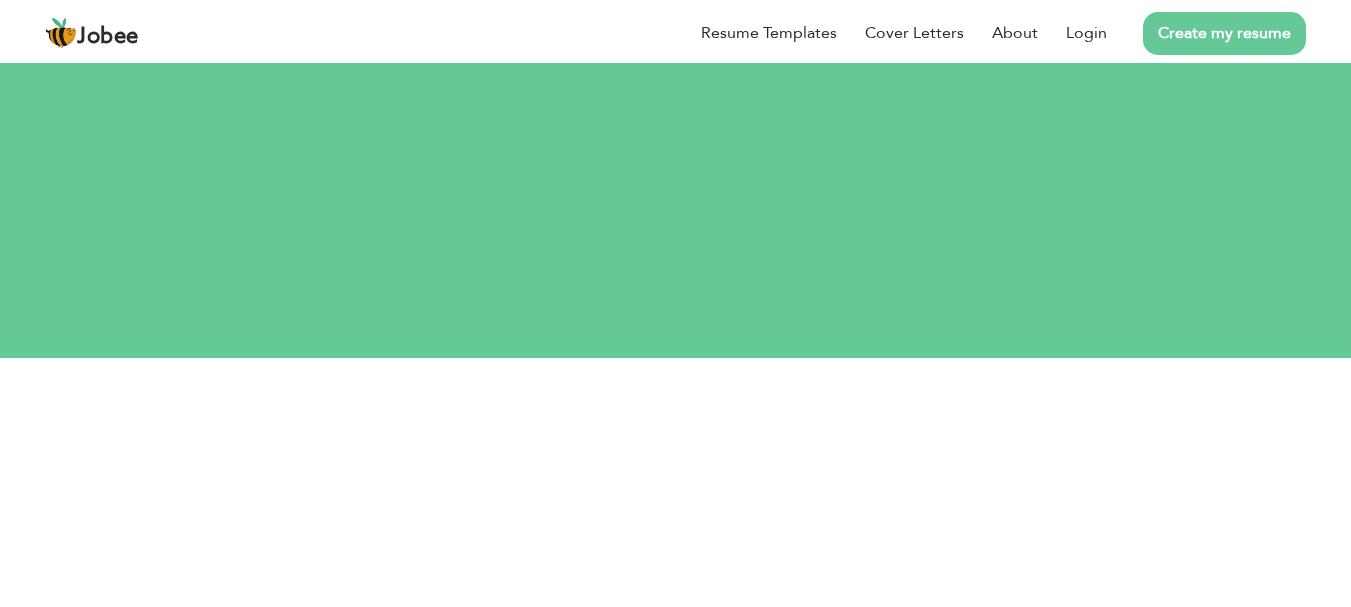 scroll, scrollTop: 0, scrollLeft: 0, axis: both 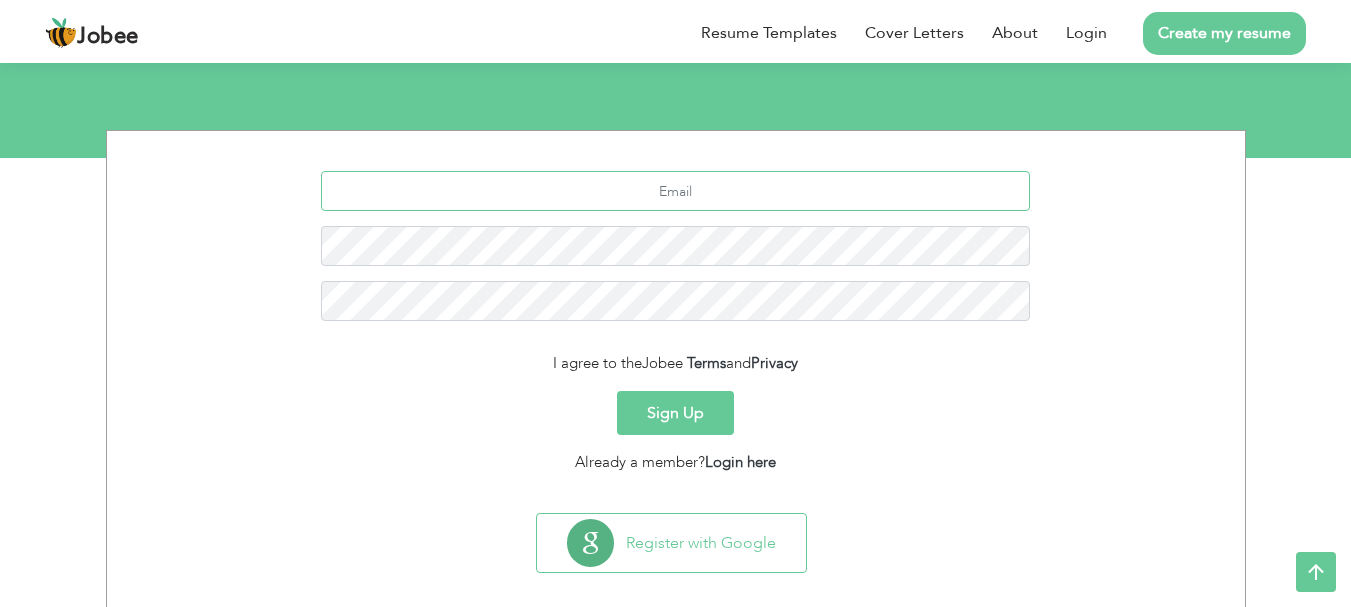 click at bounding box center [675, 191] 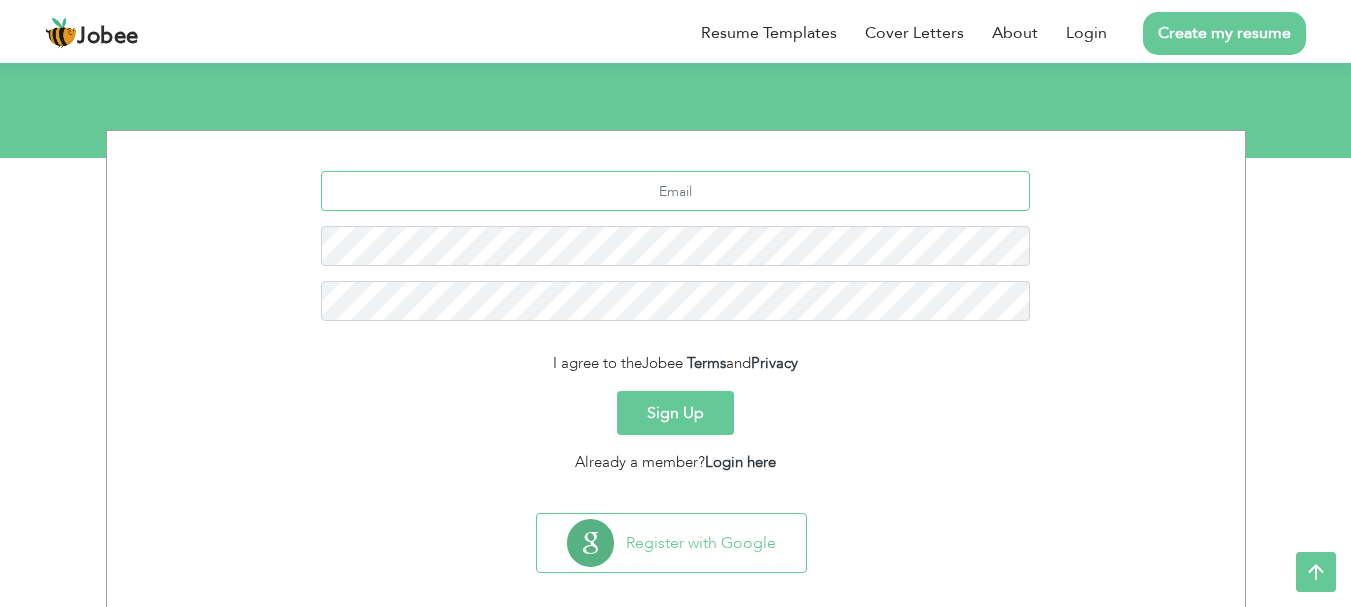 type on "[EMAIL]" 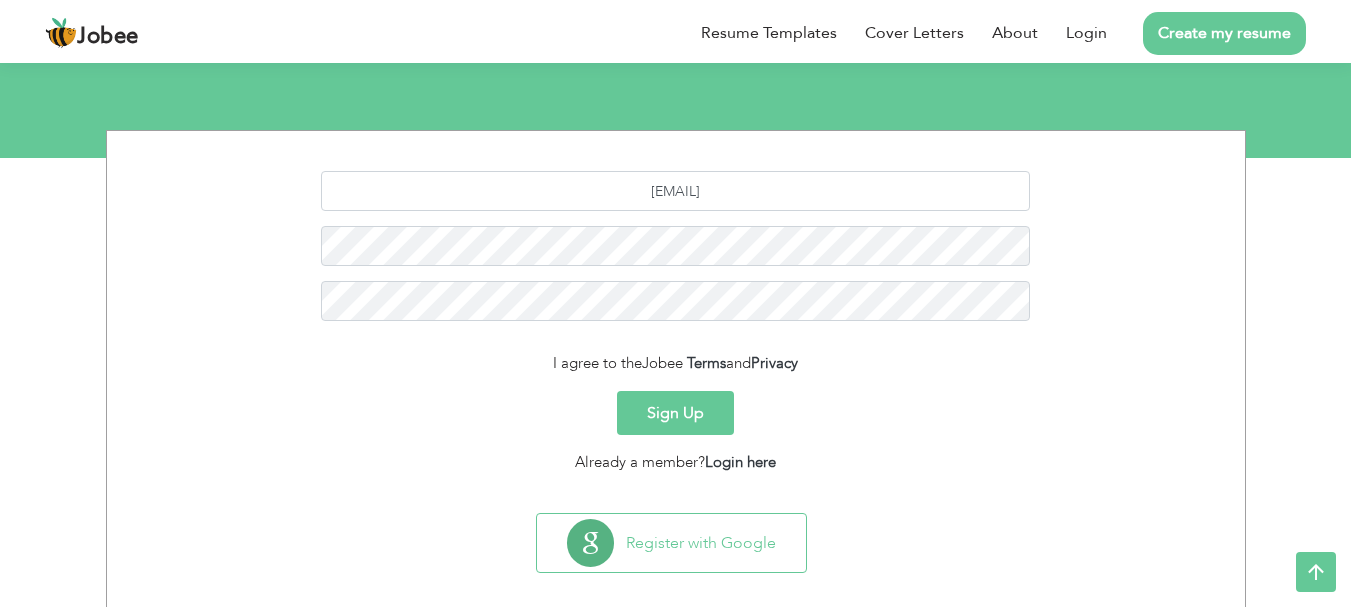 click on "Sign Up" at bounding box center [675, 413] 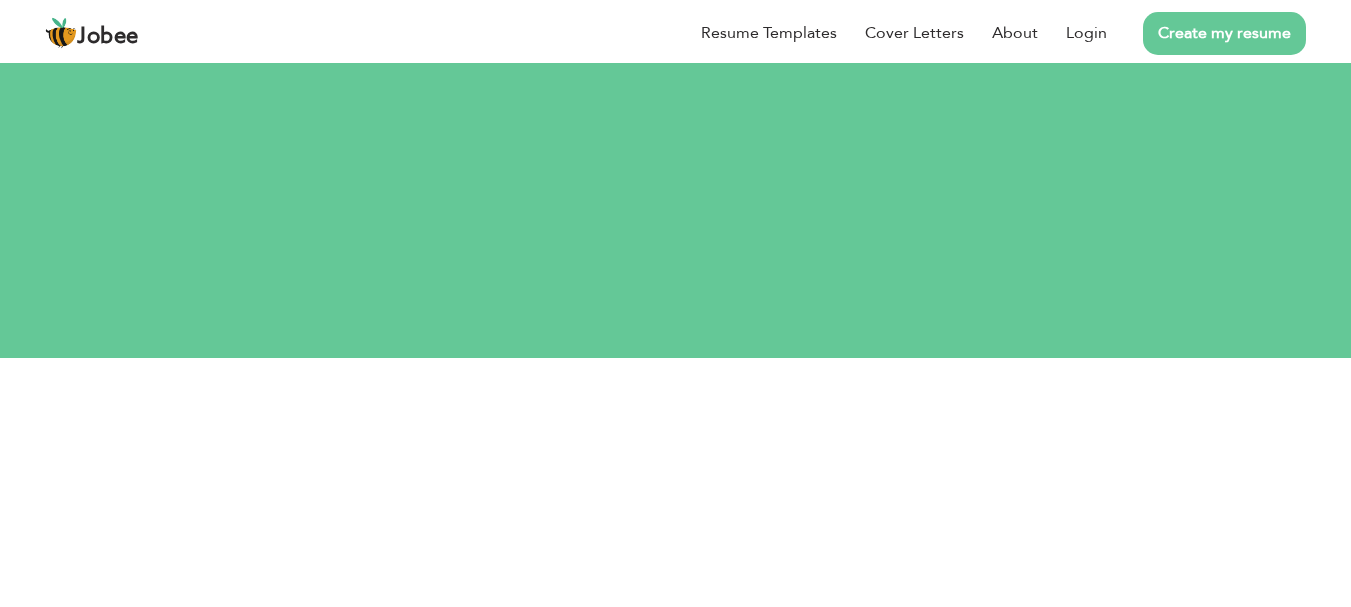 scroll, scrollTop: 0, scrollLeft: 0, axis: both 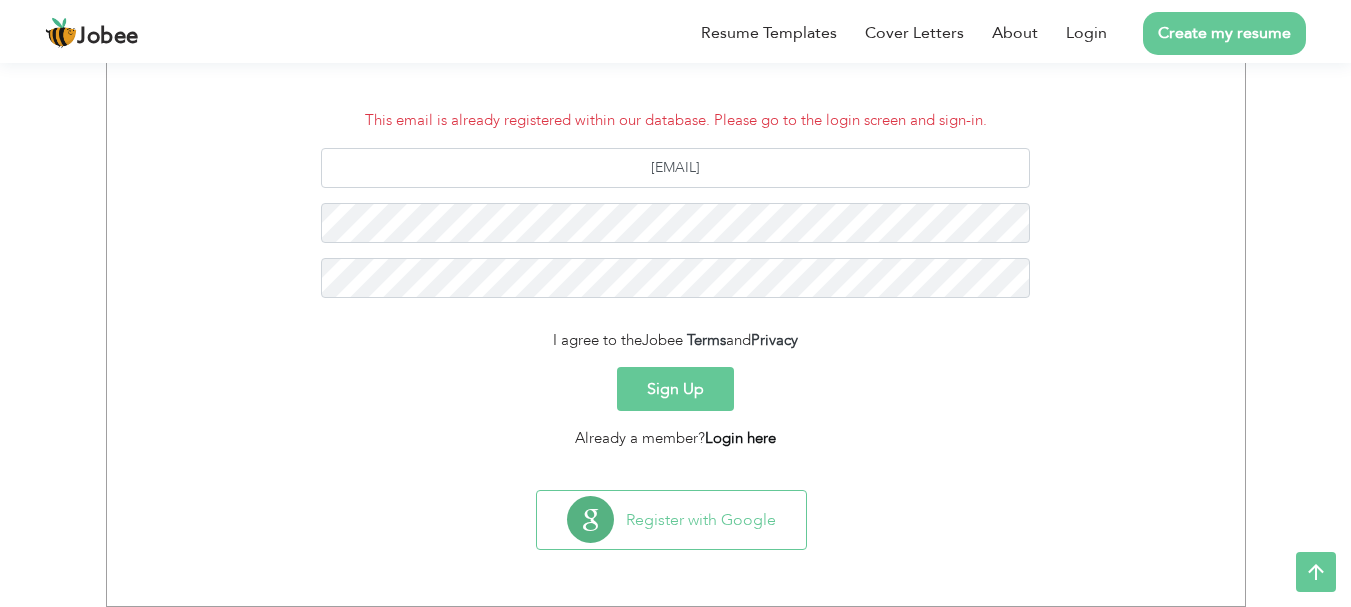 click on "Login here" at bounding box center (740, 438) 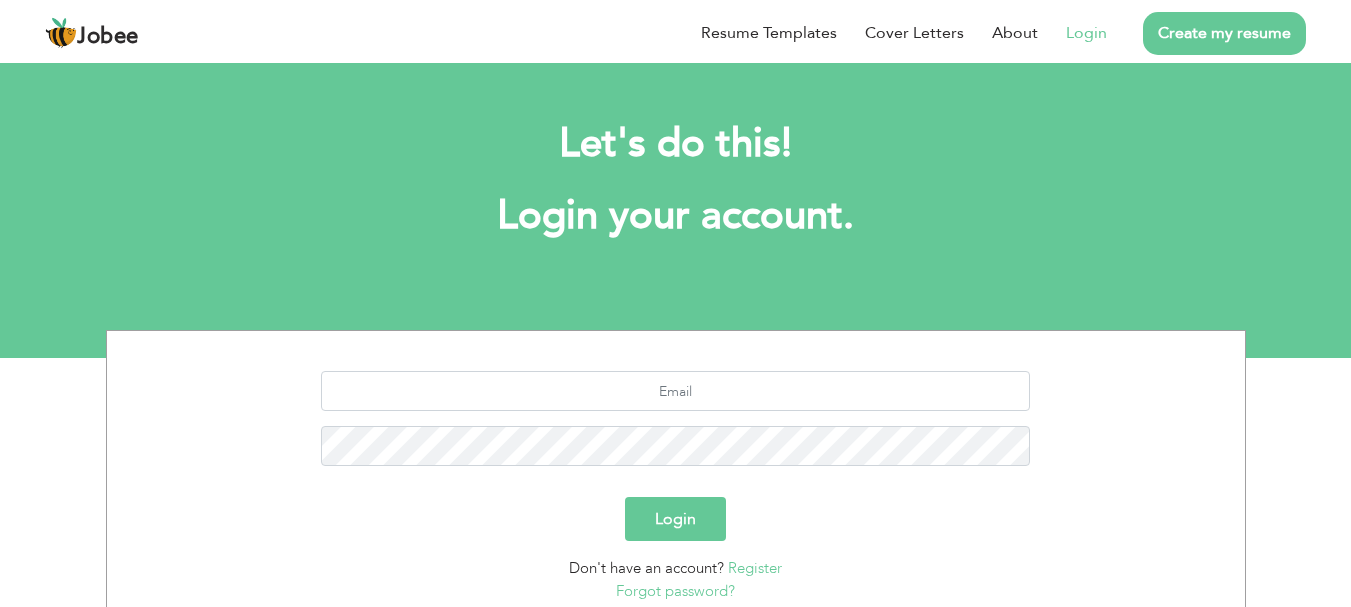 scroll, scrollTop: 0, scrollLeft: 0, axis: both 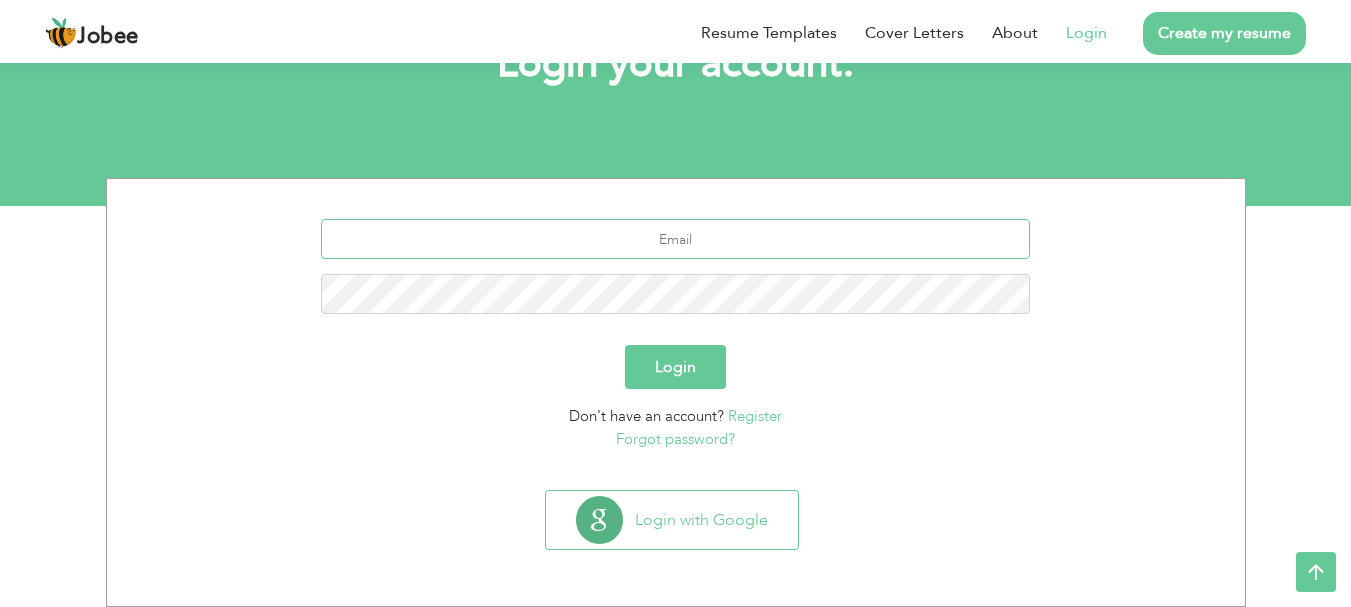 click at bounding box center (675, 239) 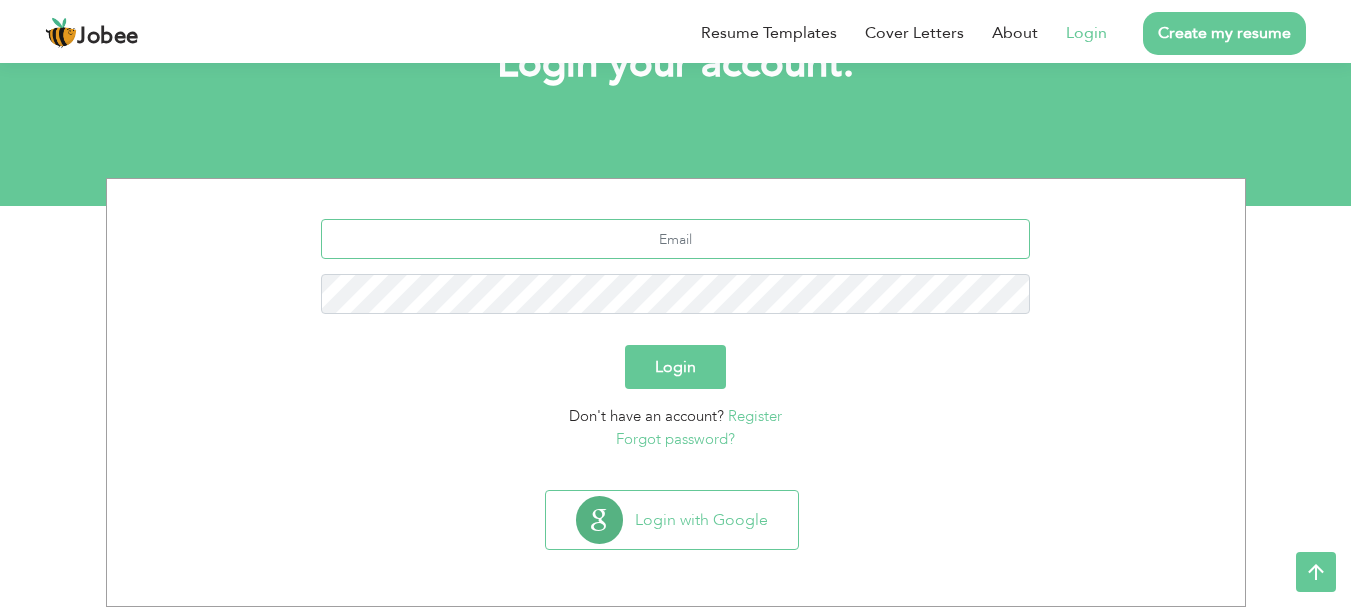 type on "[EMAIL]" 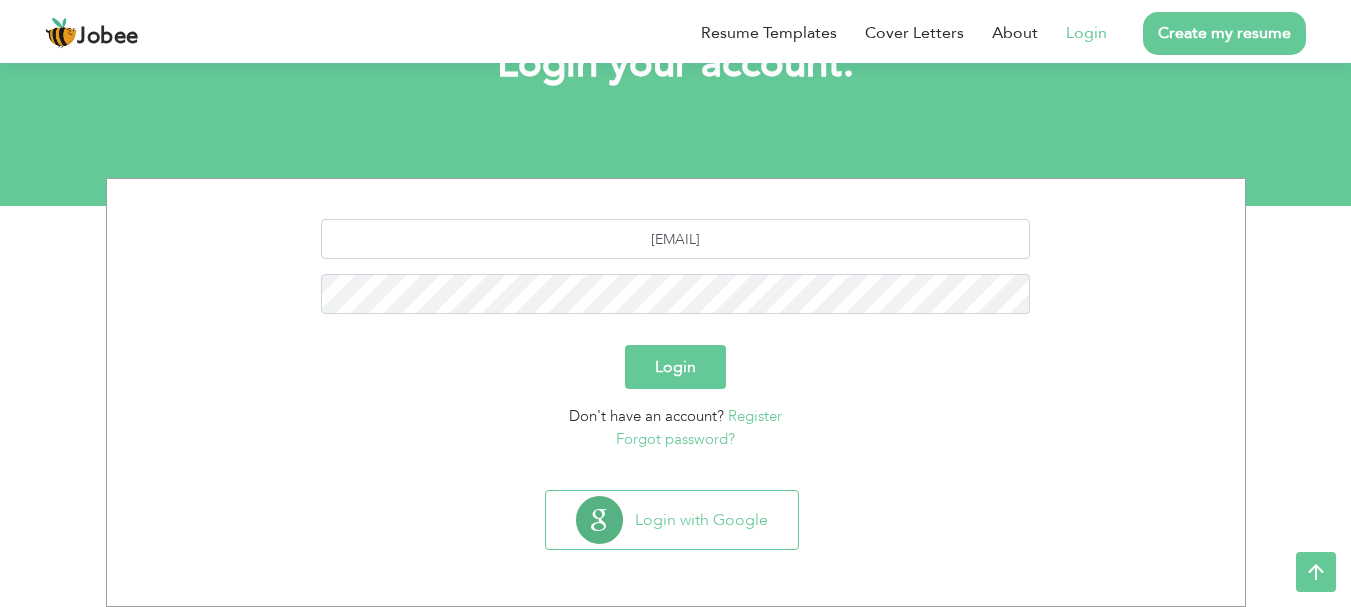 click on "Forgot password?" at bounding box center (675, 439) 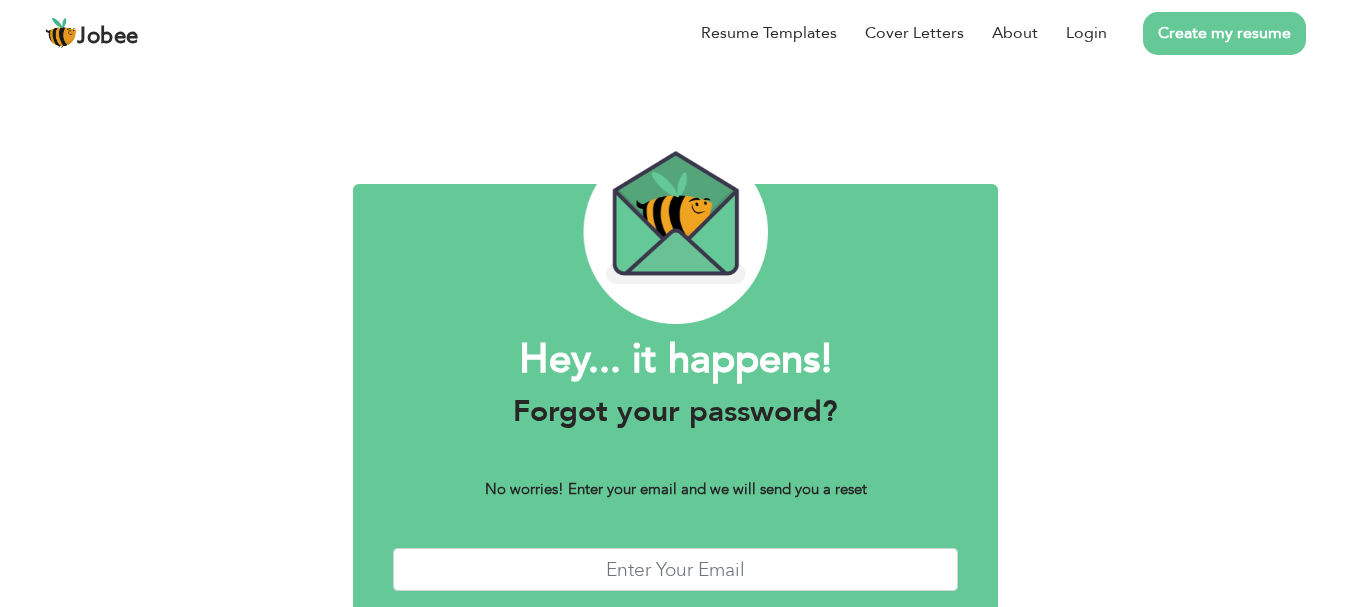 scroll, scrollTop: 0, scrollLeft: 0, axis: both 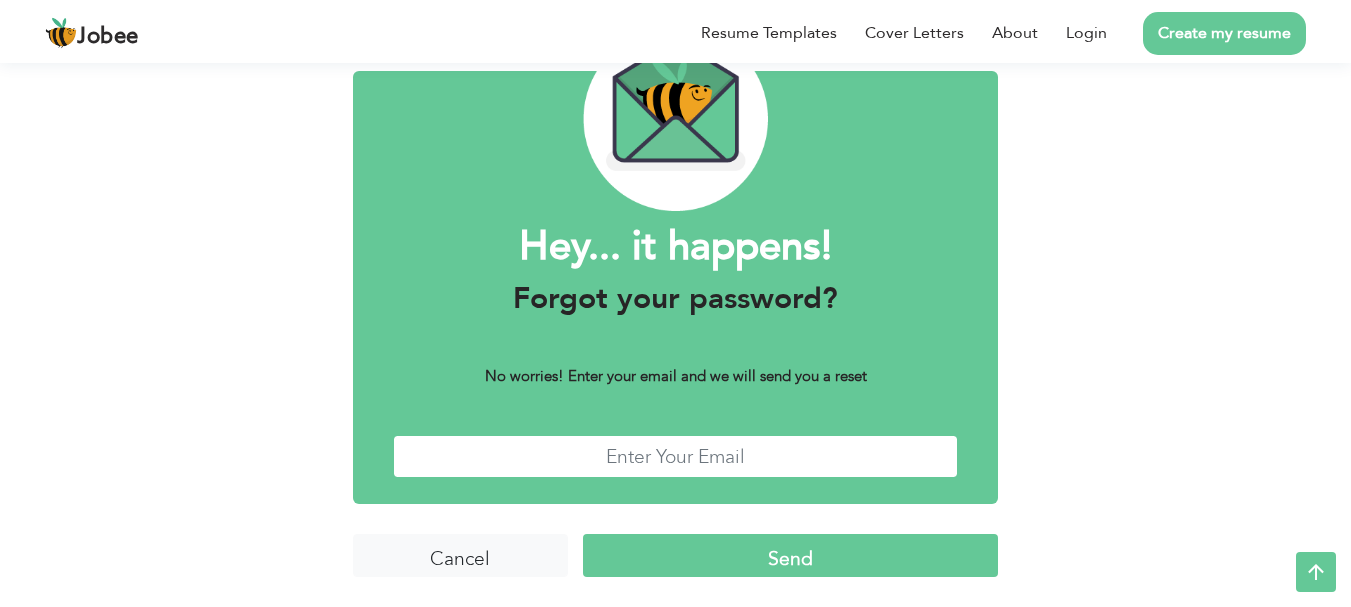 click at bounding box center (676, 456) 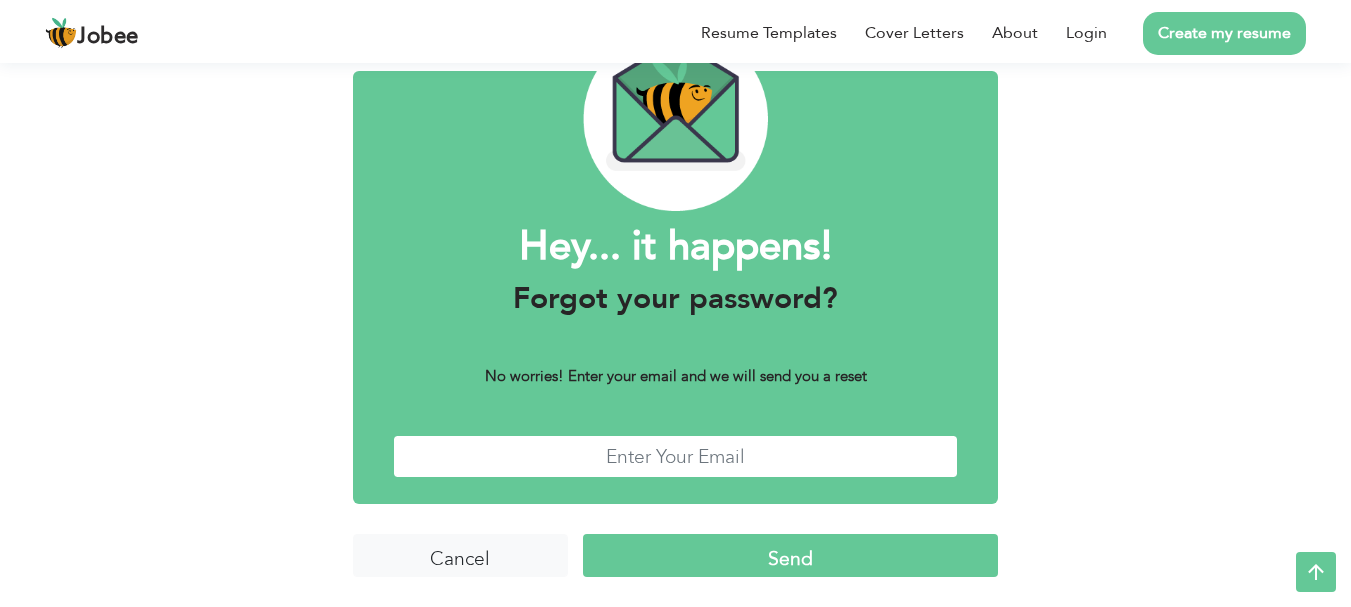 type on "[EMAIL]" 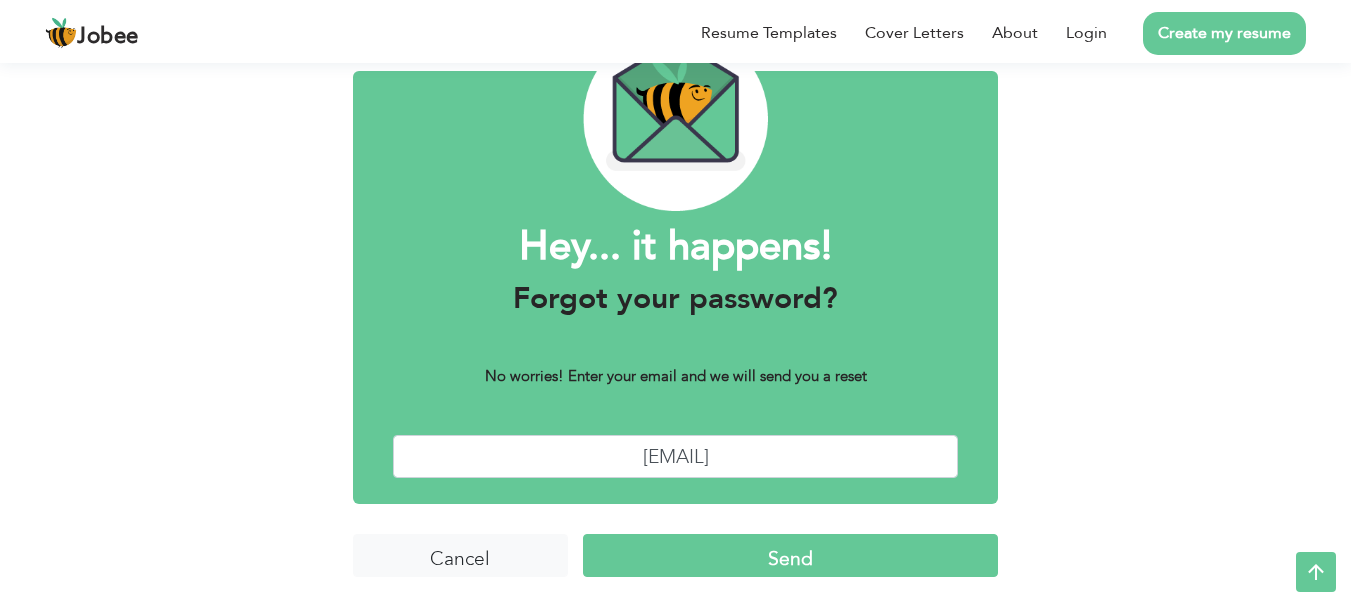 click on "Send" at bounding box center [790, 555] 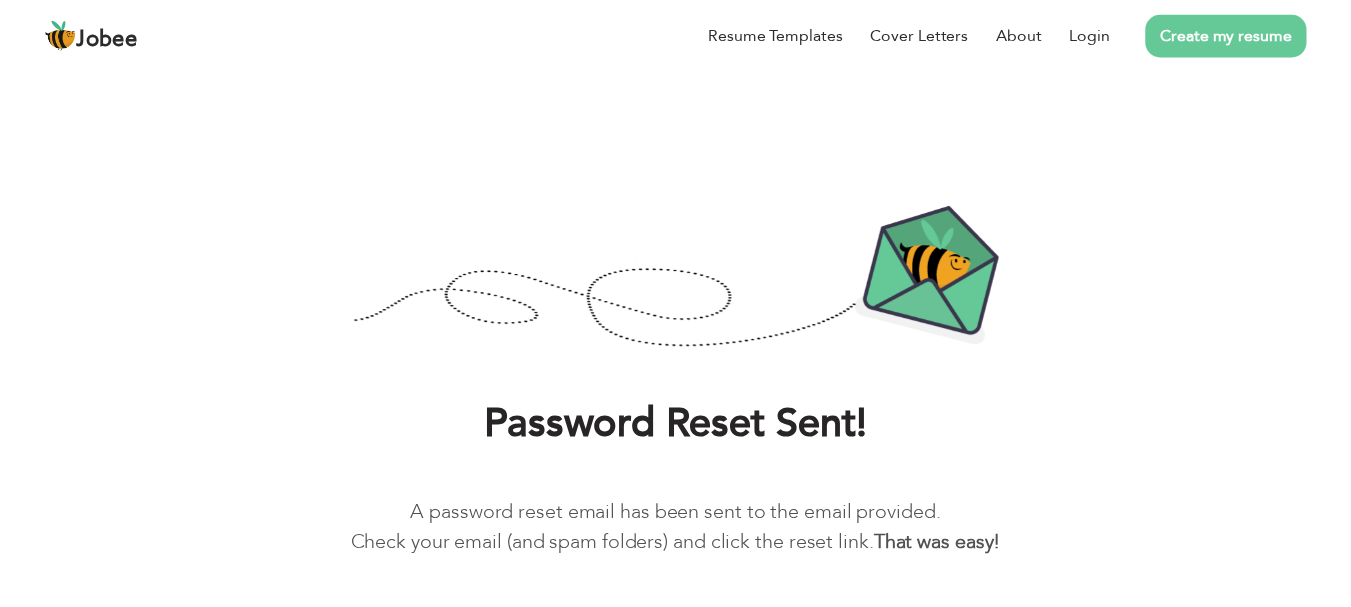 scroll, scrollTop: 0, scrollLeft: 0, axis: both 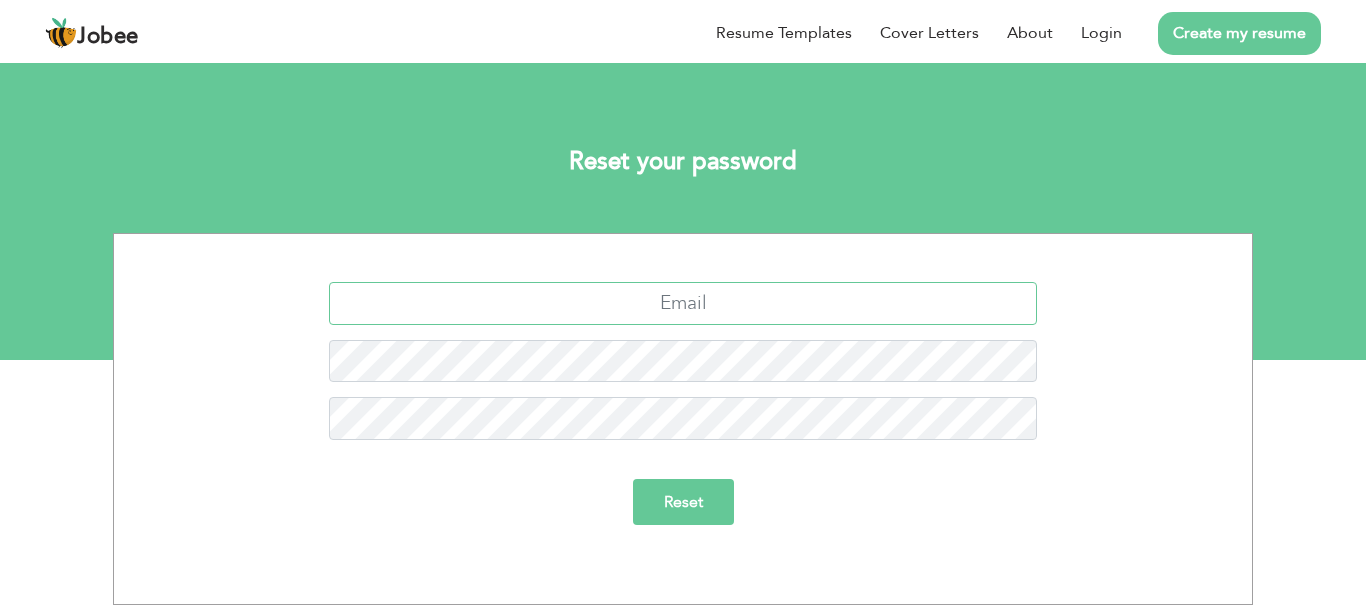 click at bounding box center [683, 303] 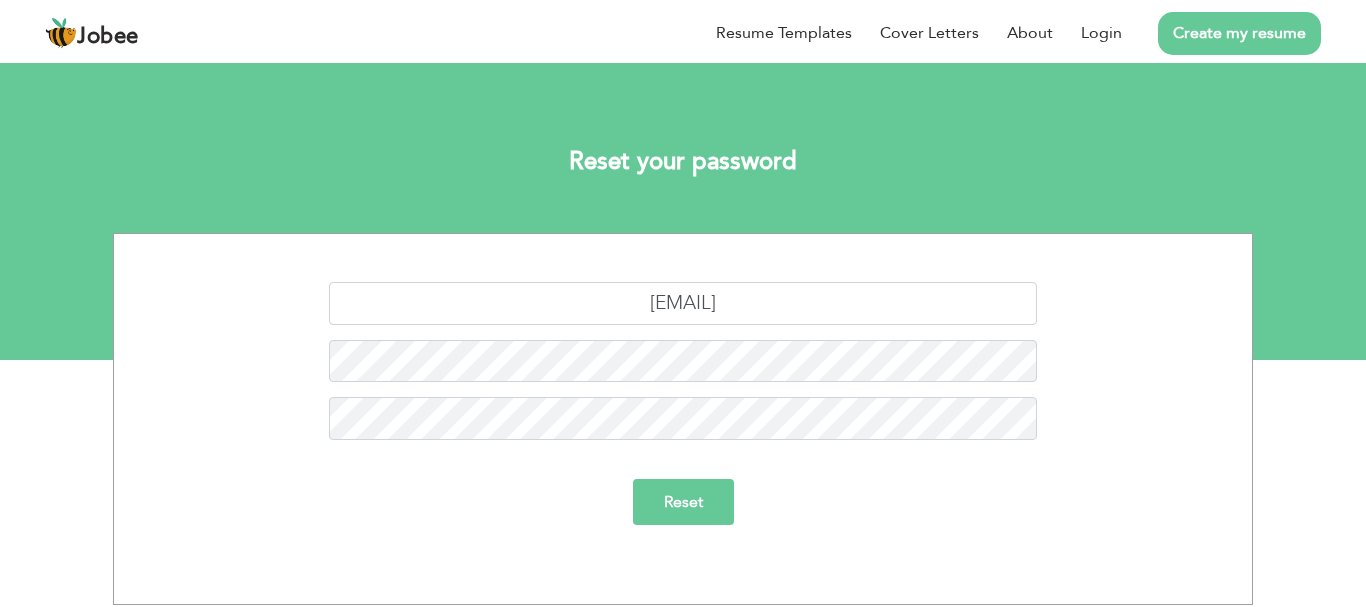 click on "Reset" at bounding box center (683, 502) 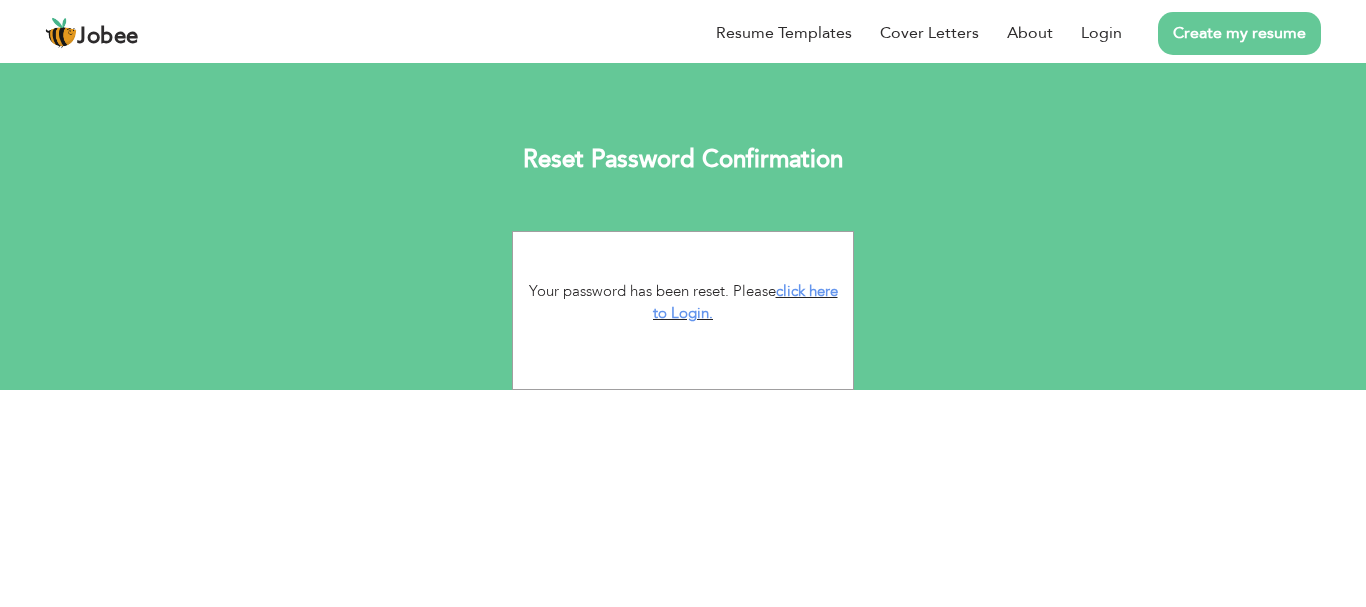 scroll, scrollTop: 0, scrollLeft: 0, axis: both 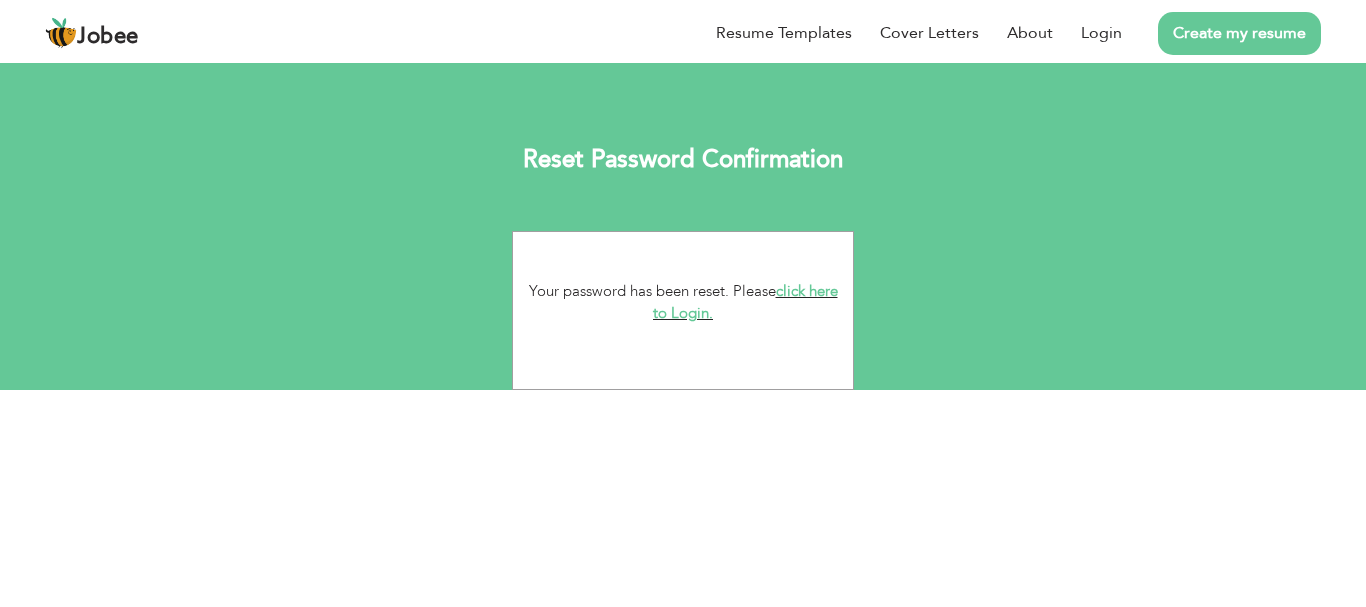 click on "click here to Login." at bounding box center (745, 302) 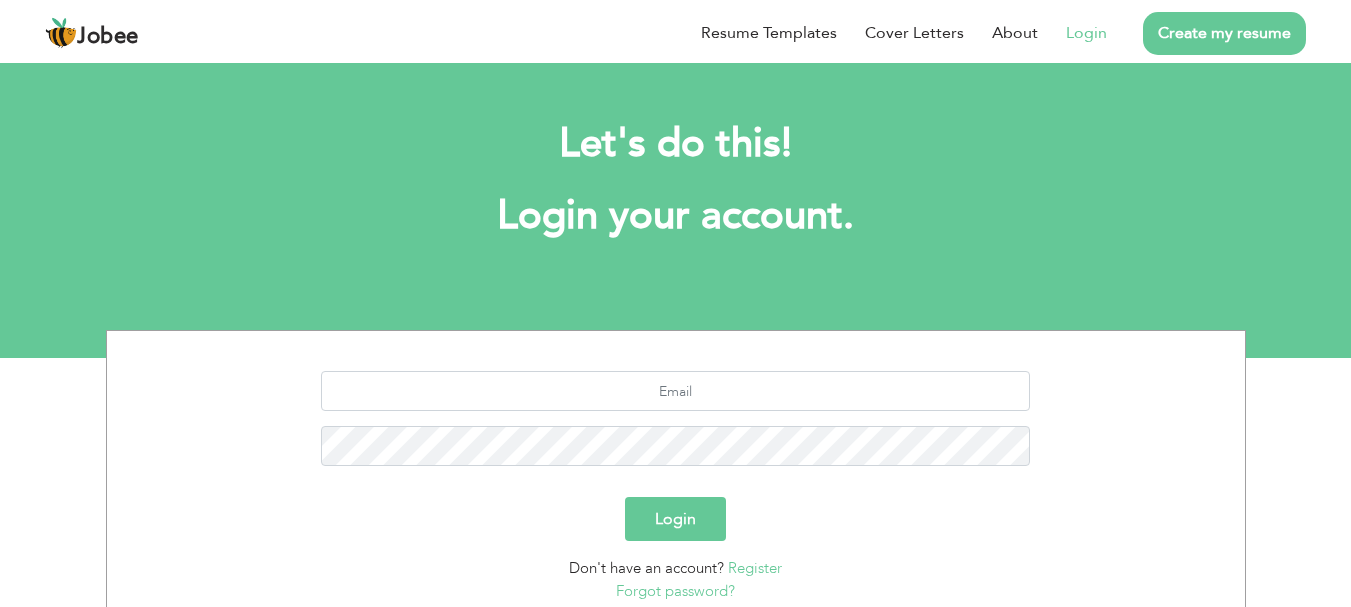 scroll, scrollTop: 0, scrollLeft: 0, axis: both 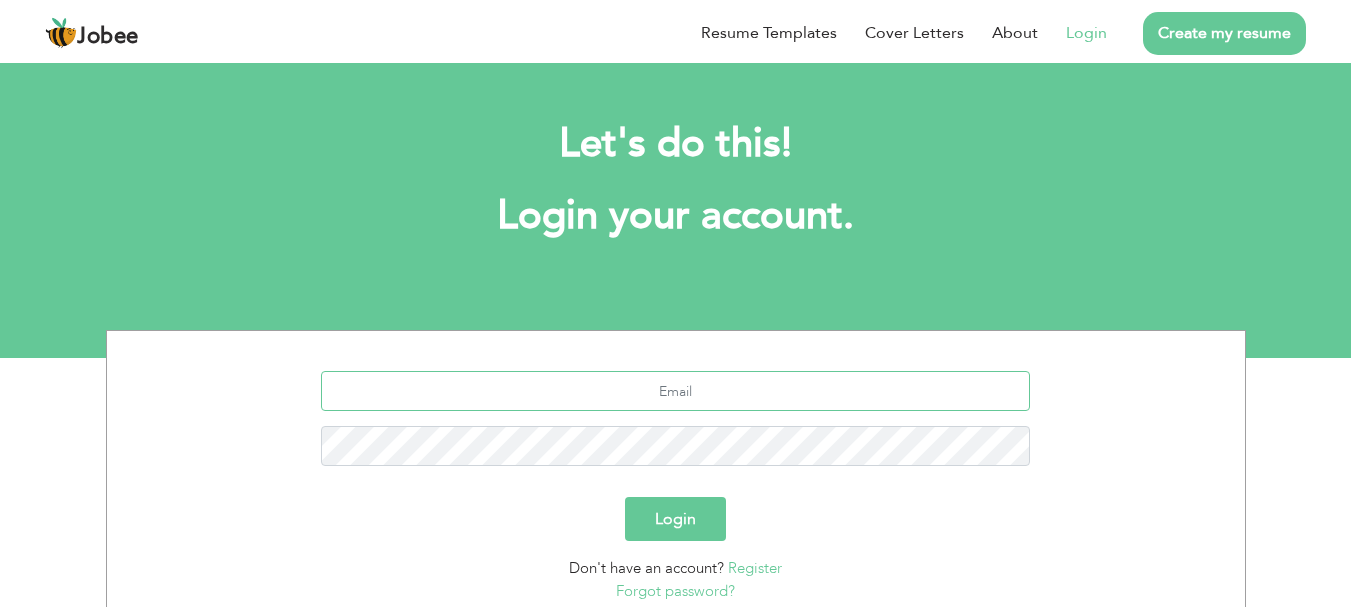 click at bounding box center (675, 391) 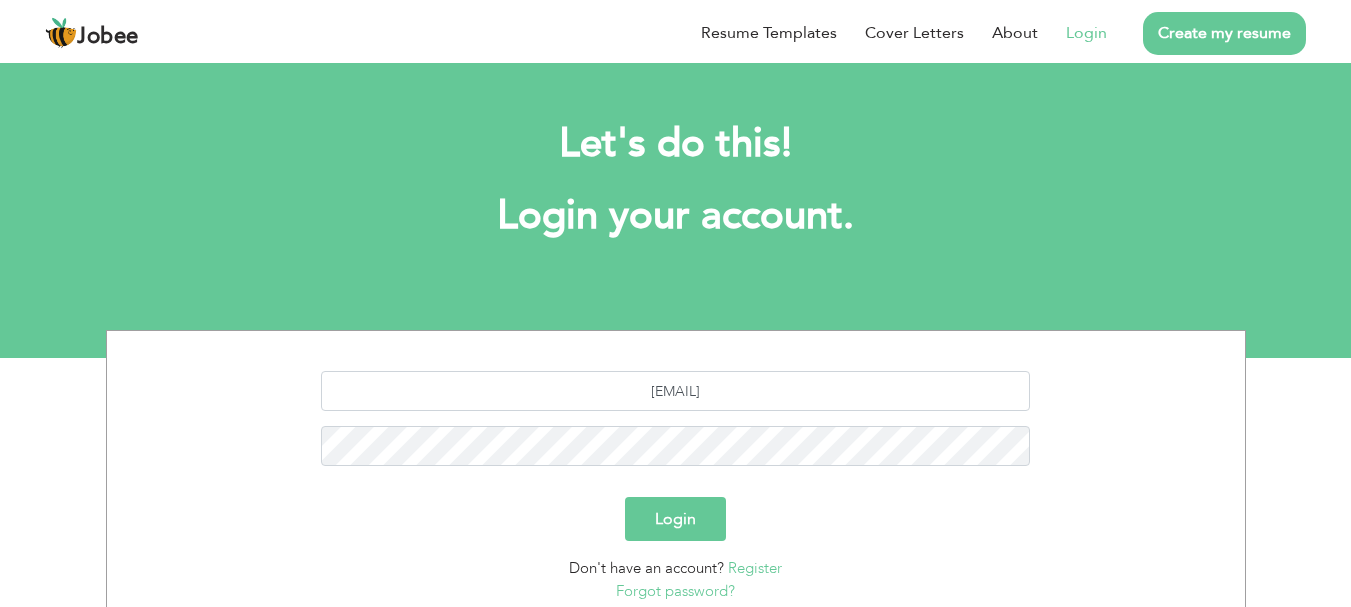 click on "Login" at bounding box center (675, 519) 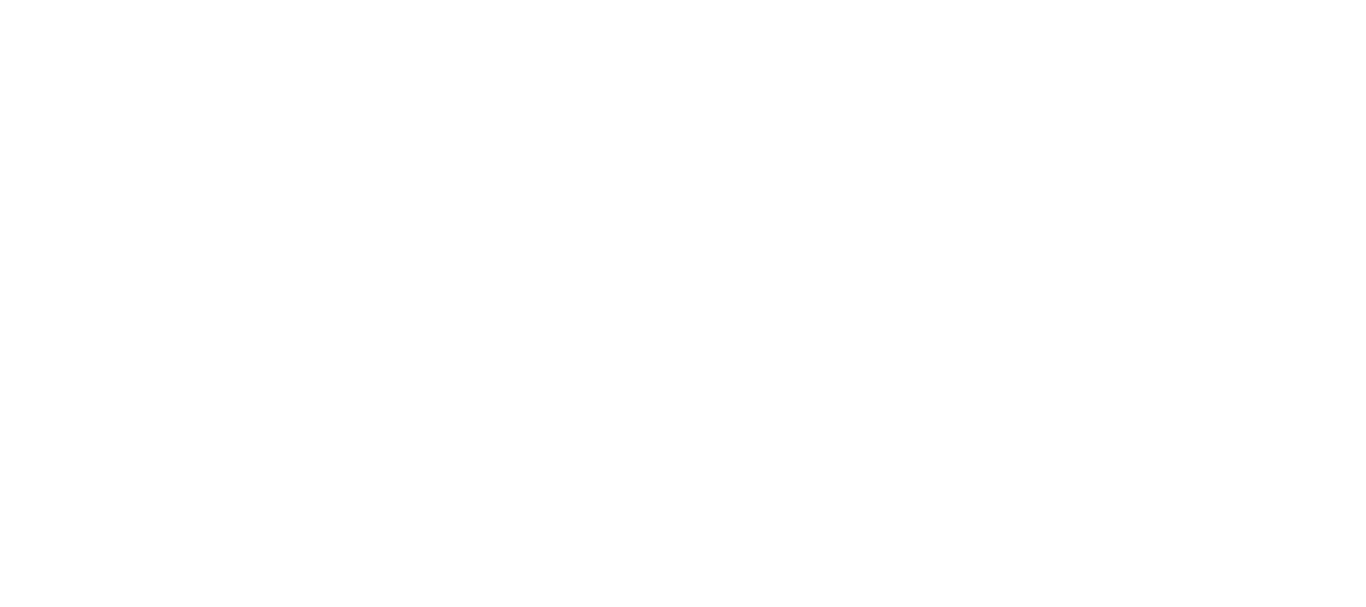scroll, scrollTop: 0, scrollLeft: 0, axis: both 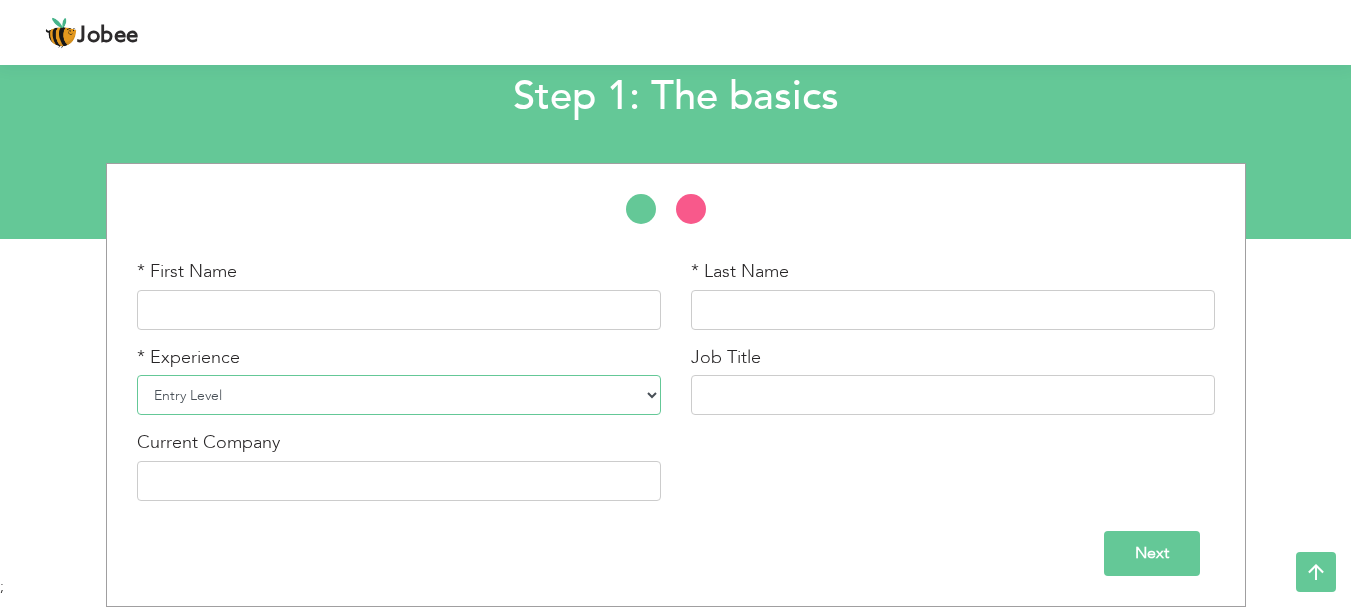 click on "Entry Level
Less than 1 Year
1 Year
2 Years
3 Years
4 Years
5 Years
6 Years
7 Years
8 Years
9 Years
10 Years
11 Years
12 Years
13 Years
14 Years
15 Years
16 Years
17 Years
18 Years
19 Years
20 Years
21 Years
22 Years
23 Years
24 Years
25 Years
26 Years
27 Years
28 Years
29 Years
30 Years
31 Years
32 Years
33 Years
34 Years
35 Years
More than 35 Years" at bounding box center [399, 395] 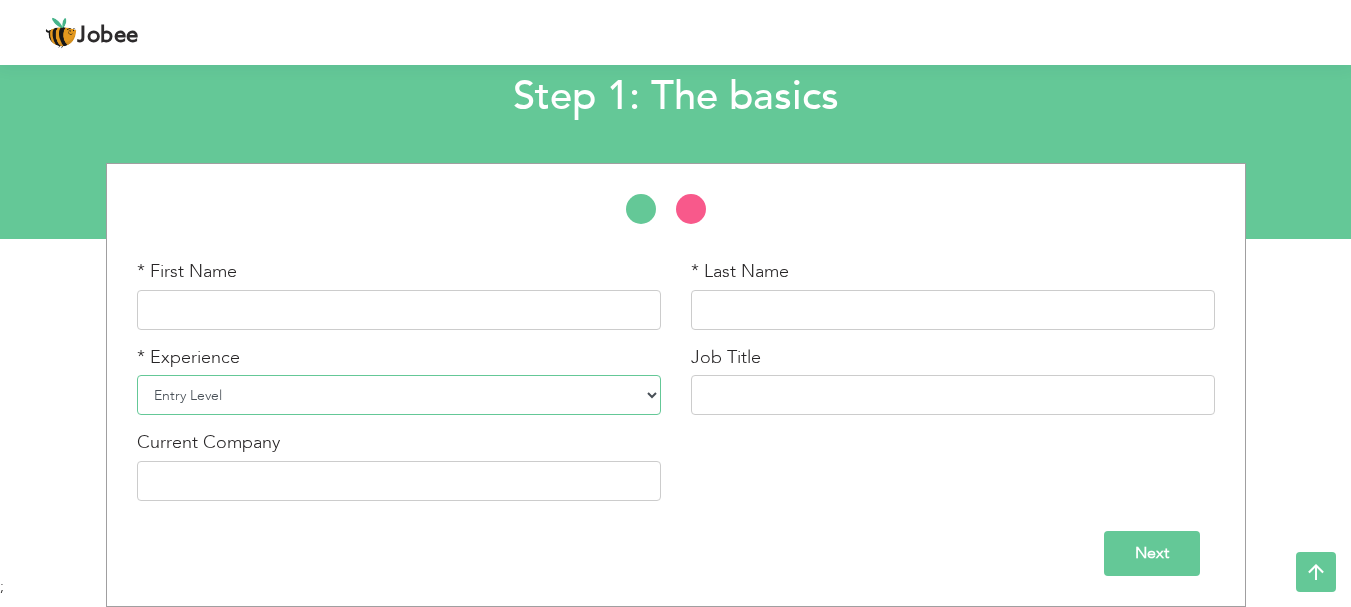 select on "6" 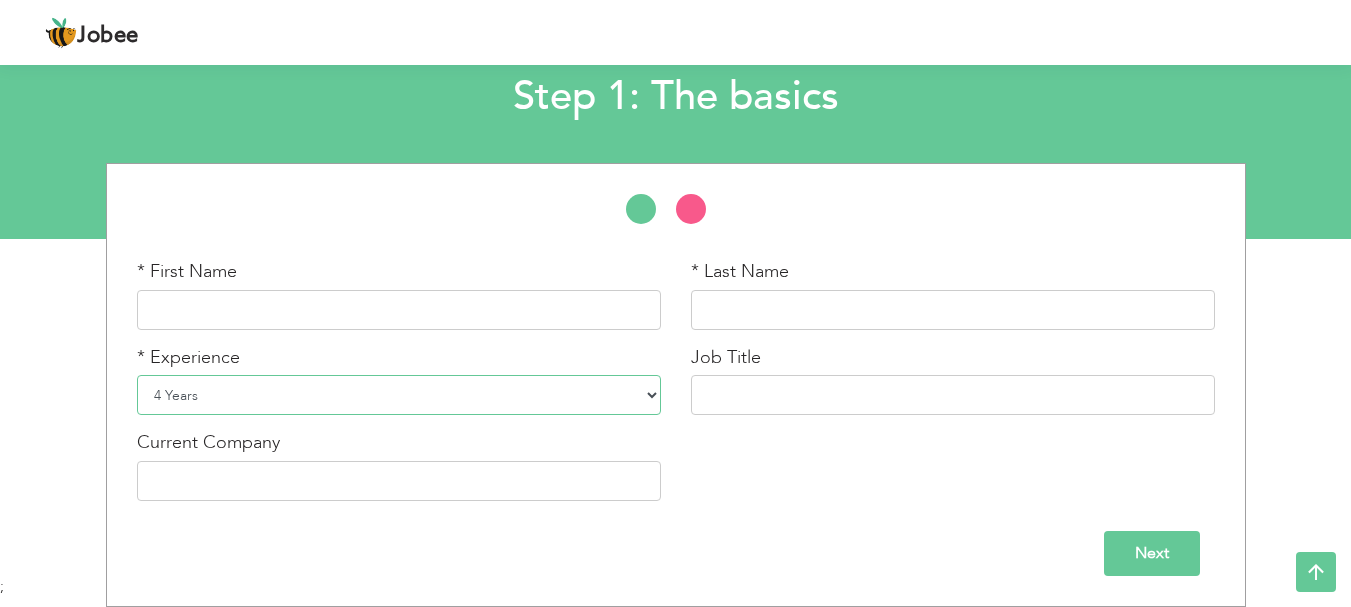 click on "Entry Level
Less than 1 Year
1 Year
2 Years
3 Years
4 Years
5 Years
6 Years
7 Years
8 Years
9 Years
10 Years
11 Years
12 Years
13 Years
14 Years
15 Years
16 Years
17 Years
18 Years
19 Years
20 Years
21 Years
22 Years
23 Years
24 Years
25 Years
26 Years
27 Years
28 Years
29 Years
30 Years
31 Years
32 Years
33 Years
34 Years
35 Years
More than 35 Years" at bounding box center (399, 395) 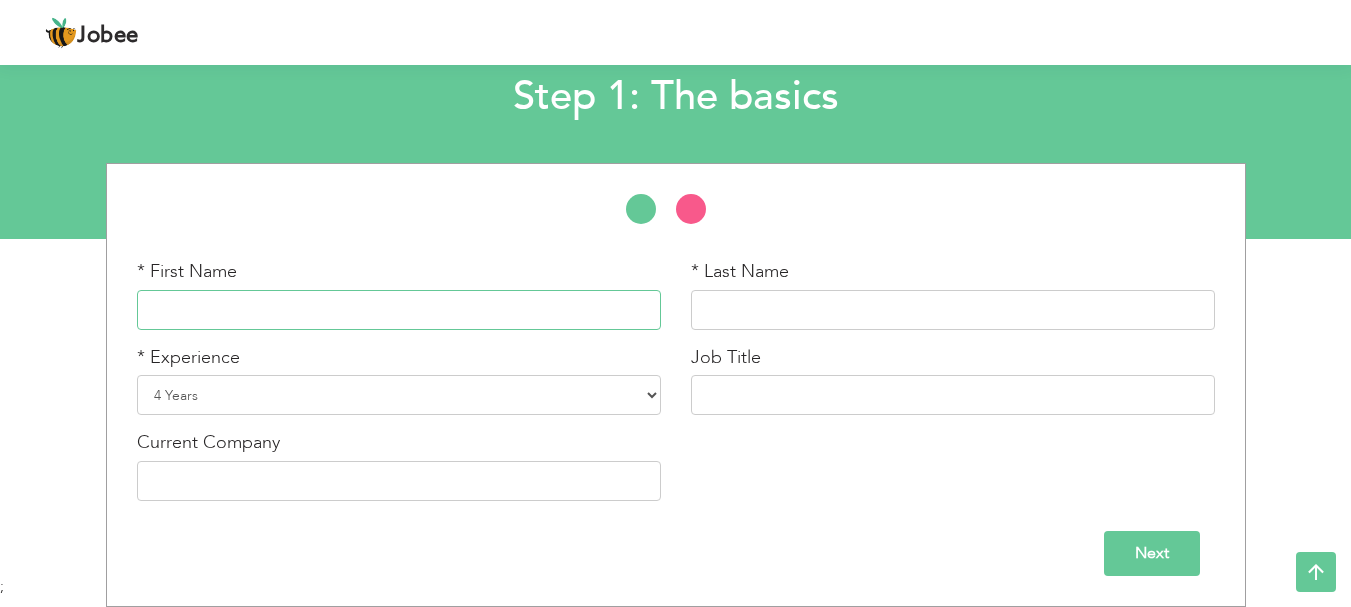 click at bounding box center (399, 310) 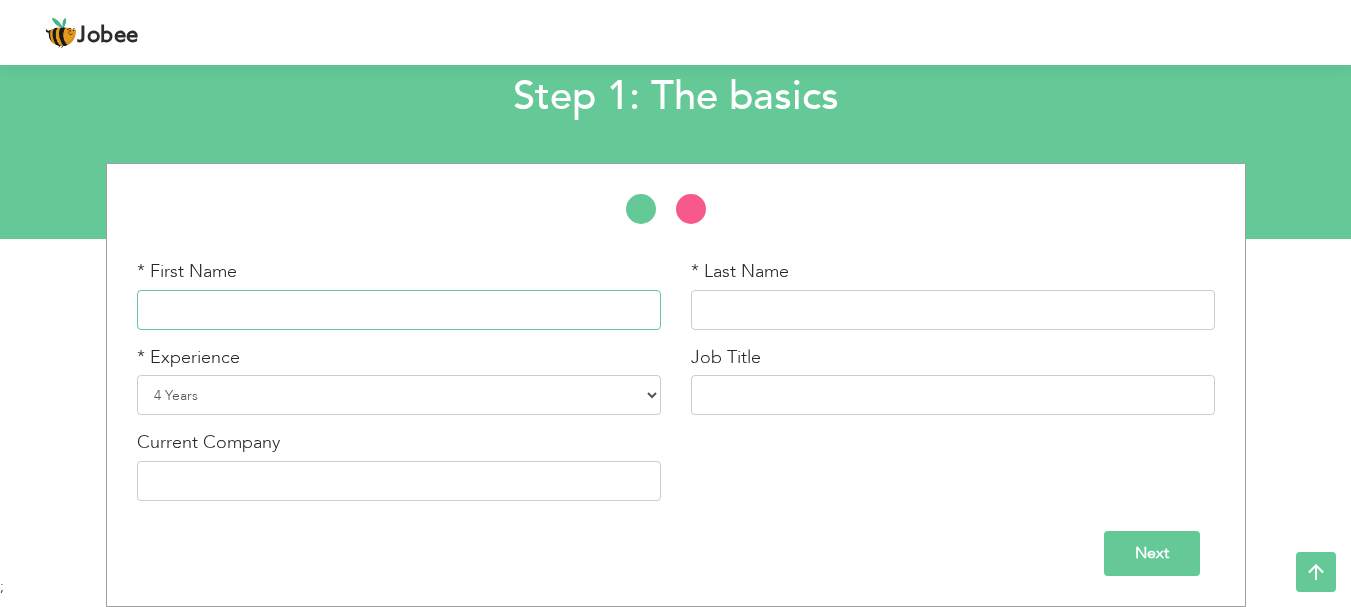 click at bounding box center (399, 310) 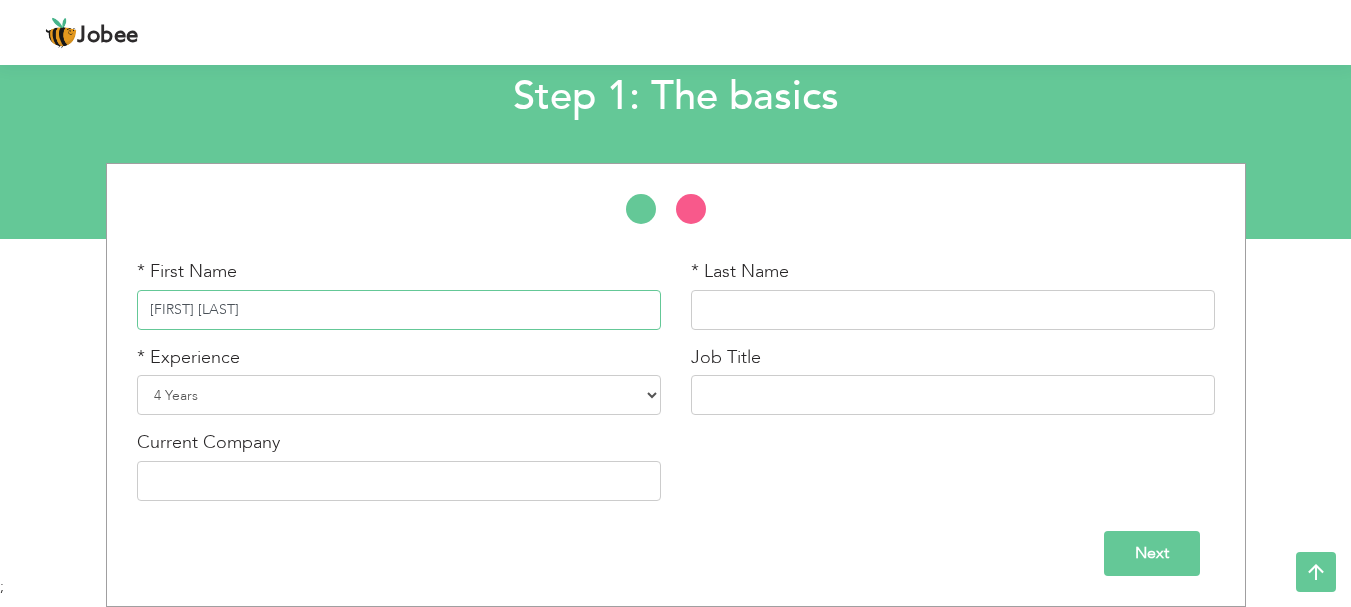 drag, startPoint x: 180, startPoint y: 314, endPoint x: 220, endPoint y: 313, distance: 40.012497 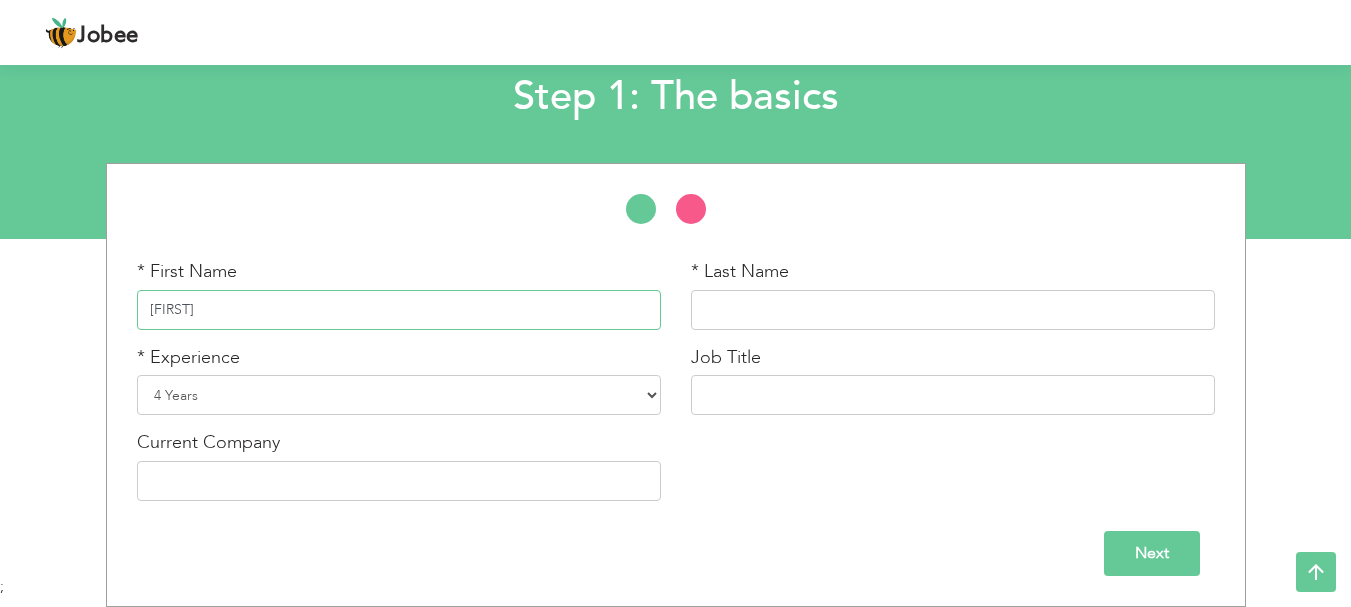 type on "Atta" 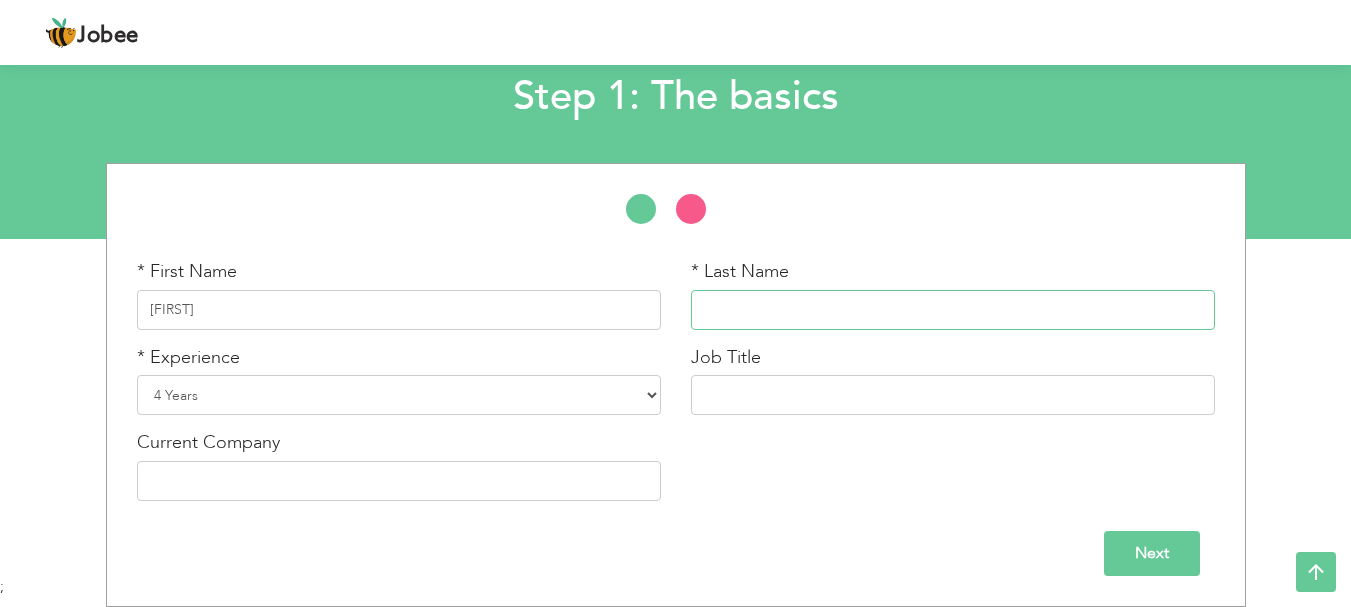 click at bounding box center [953, 310] 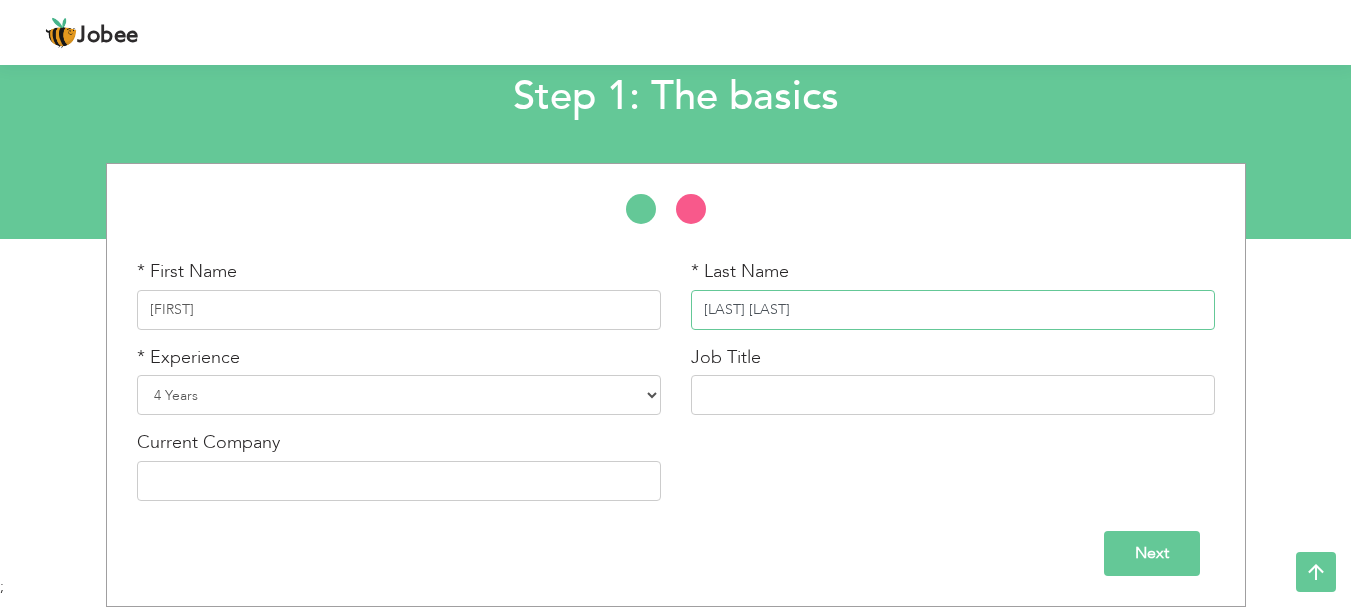 type on "Ullah Kahn" 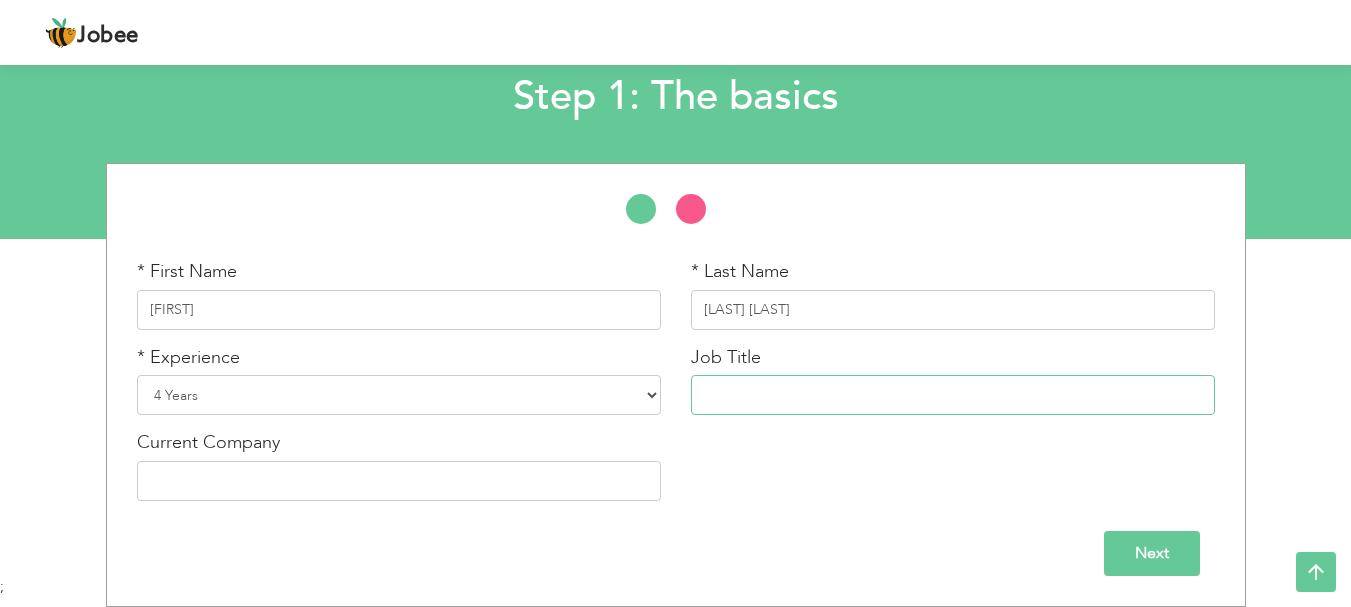 click at bounding box center [953, 395] 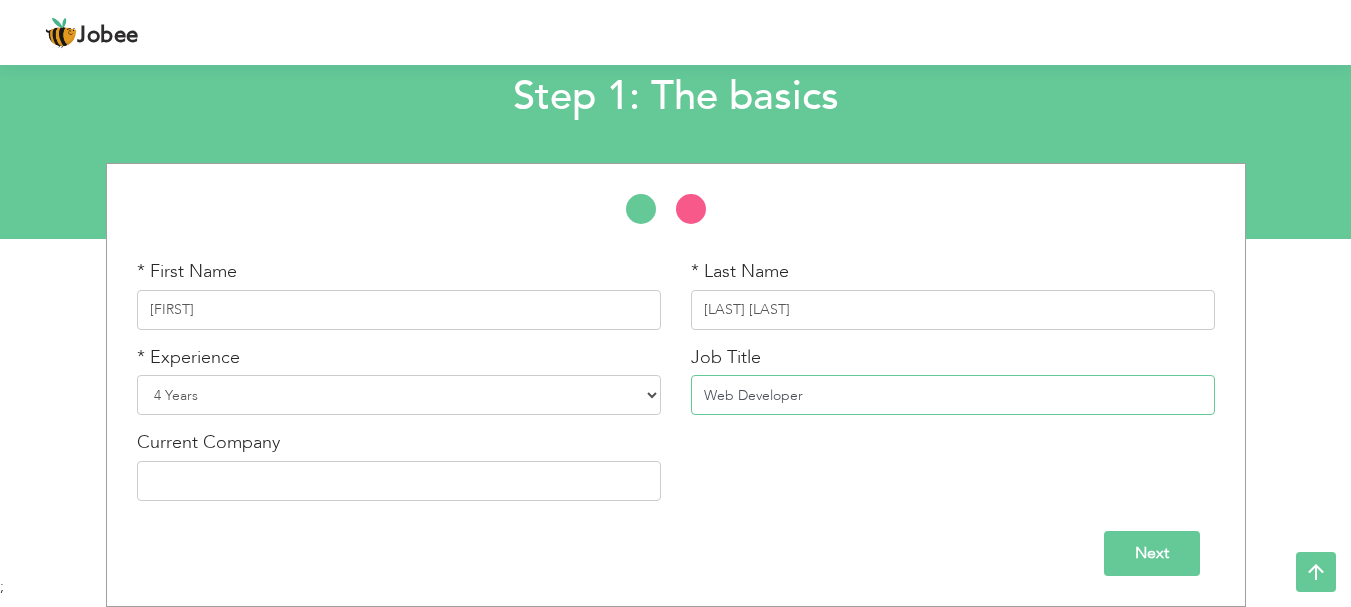 type on "Web Developer" 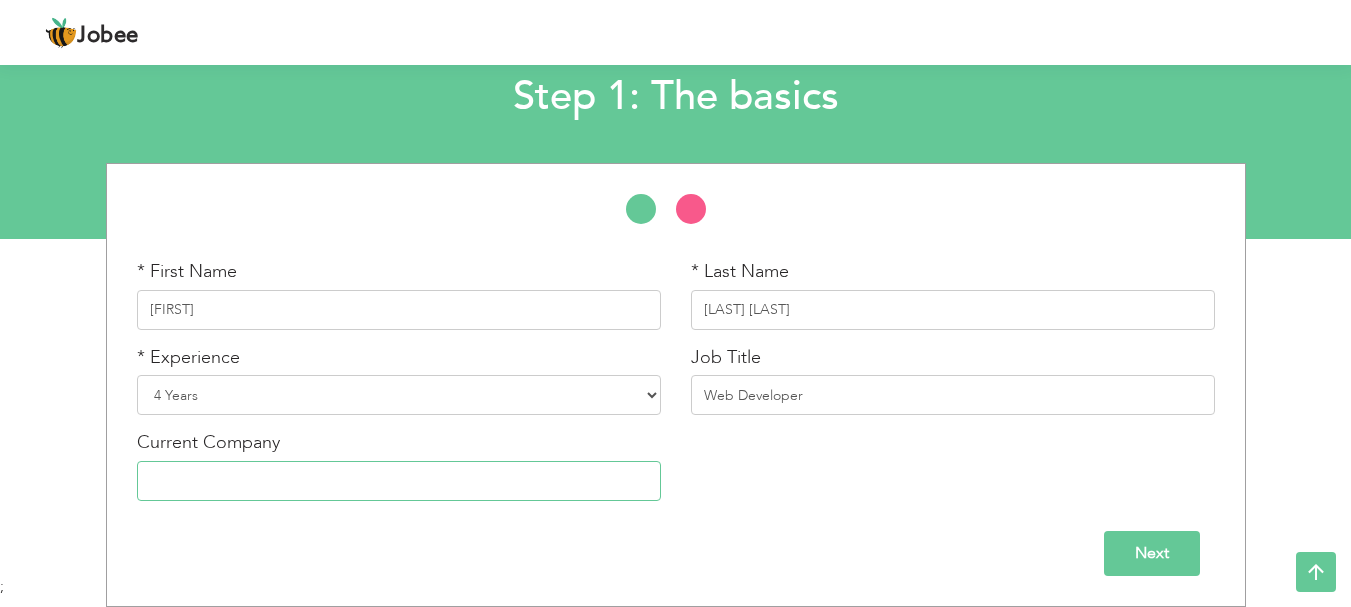 click at bounding box center (399, 481) 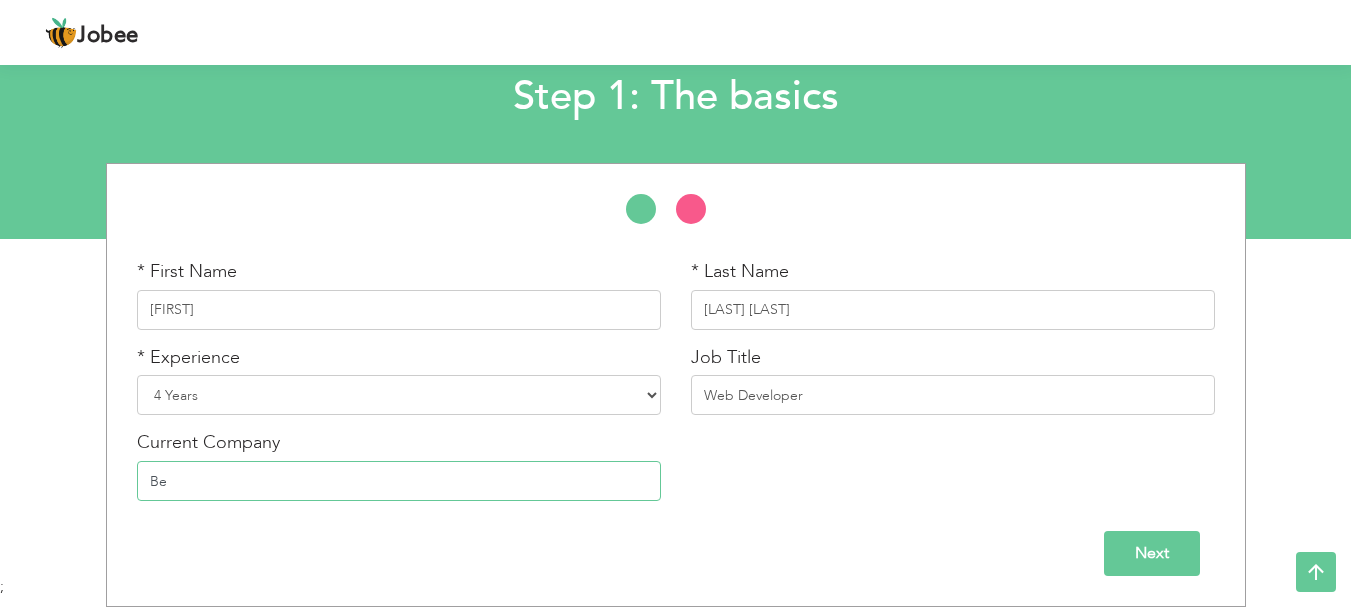 type on "B" 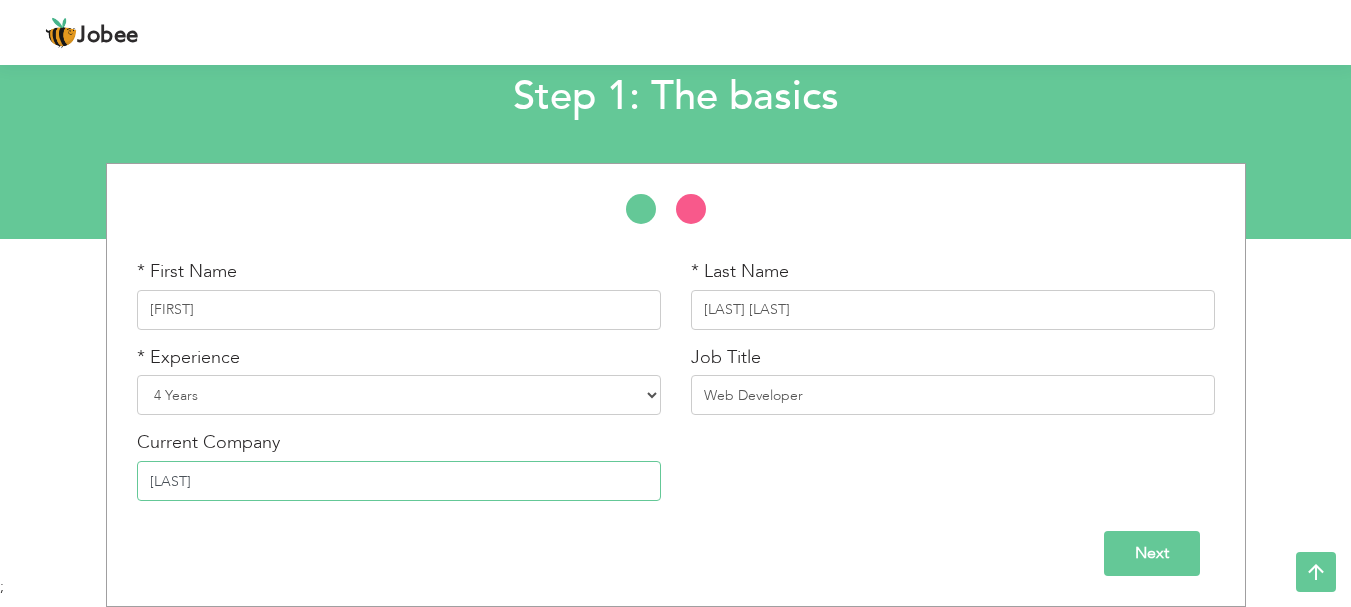 type on "Bellmedex" 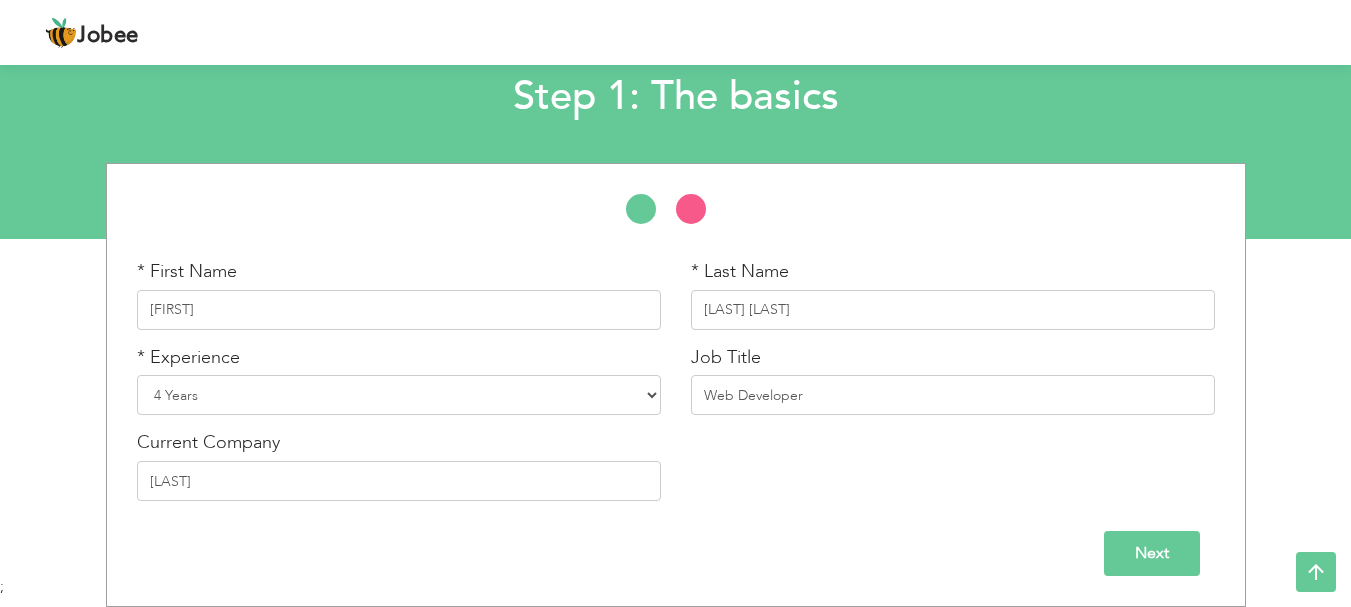 click on "Next" at bounding box center [1152, 553] 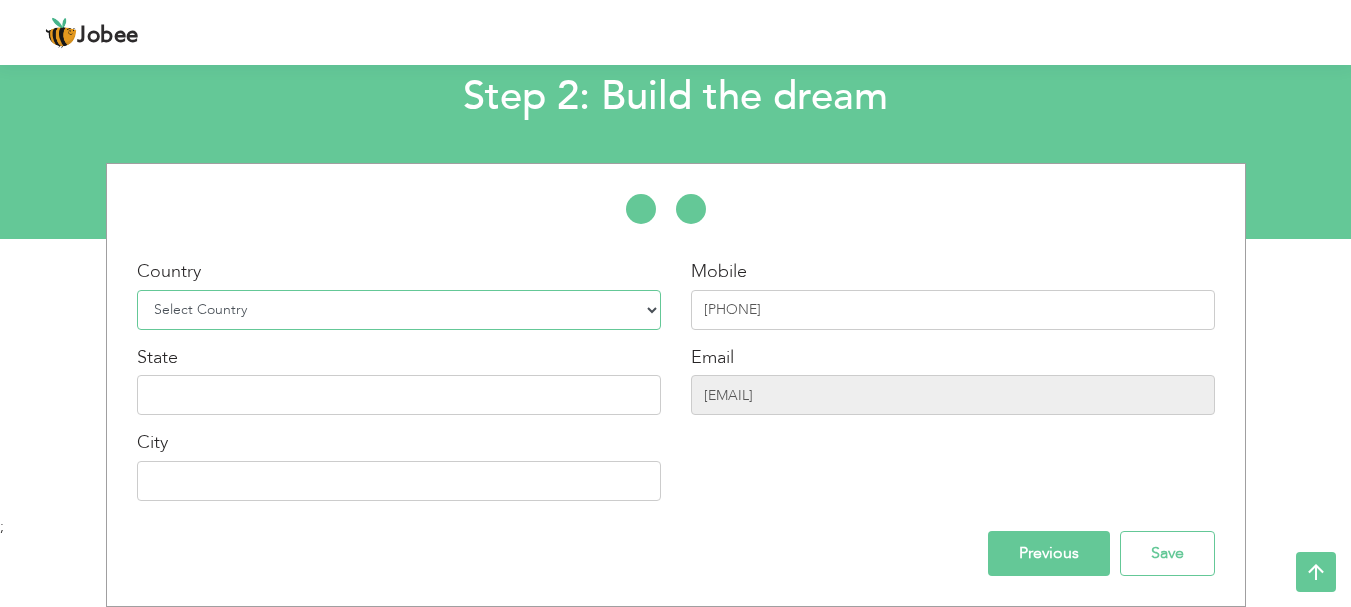 click on "Select Country
Afghanistan
Albania
Algeria
American Samoa
Andorra
Angola
Anguilla
Antarctica
Antigua and Barbuda
Argentina
Armenia
Aruba
Australia
Austria
Azerbaijan
Bahamas
Bahrain
Bangladesh
Barbados
Belarus
Belgium
Belize
Benin
Bermuda
Bhutan
Bolivia
Bosnia-Herzegovina
Botswana
Bouvet Island
Brazil
British Indian Ocean Territory
Brunei Darussalam
Bulgaria
Burkina Faso
Burundi
Cambodia
Cameroon
Canada
Cape Verde
Cayman Islands
Central African Republic
Chad
Chile
China
Christmas Island
Cocos (Keeling) Islands
Colombia
Comoros
Congo
Congo, Dem. Republic
Cook Islands
Costa Rica
Croatia
Cuba
Cyprus
Czech Rep
Denmark
Djibouti
Dominica
Dominican Republic
Ecuador
Egypt
El Salvador
Equatorial Guinea
Eritrea
Estonia
Ethiopia
European Union
Falkland Islands (Malvinas)
Faroe Islands
Fiji
Finland
France
French Guiana
French Southern Territories
Gabon
Gambia
Georgia" at bounding box center [399, 310] 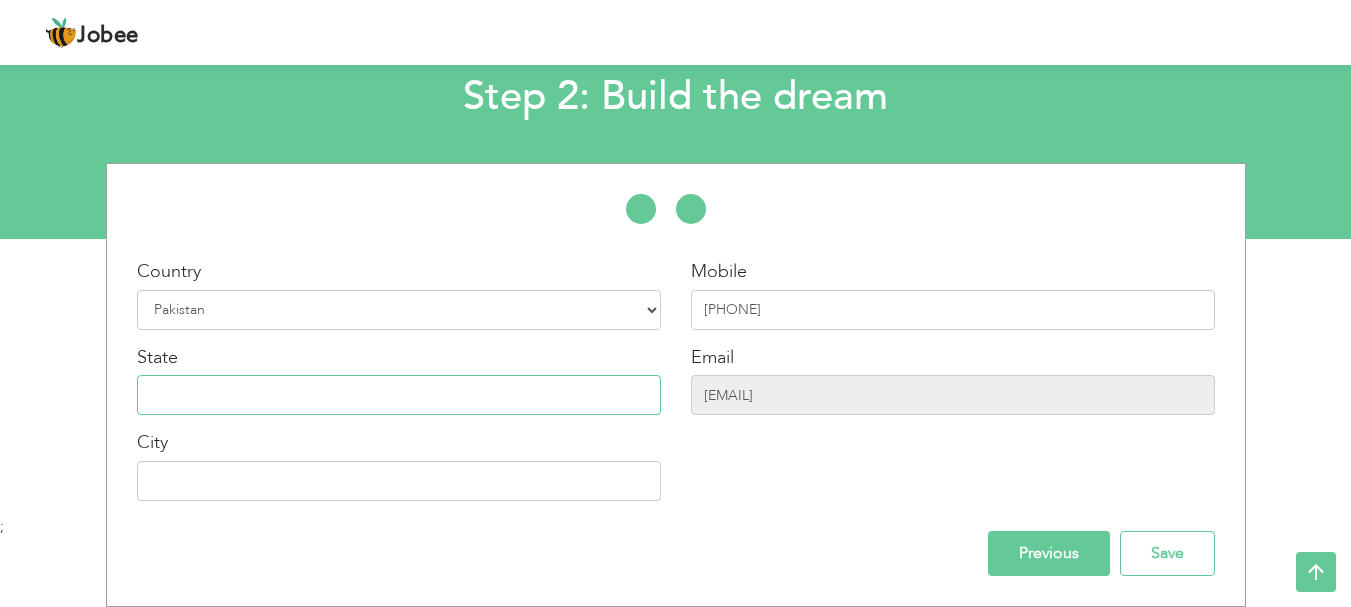 click at bounding box center [399, 395] 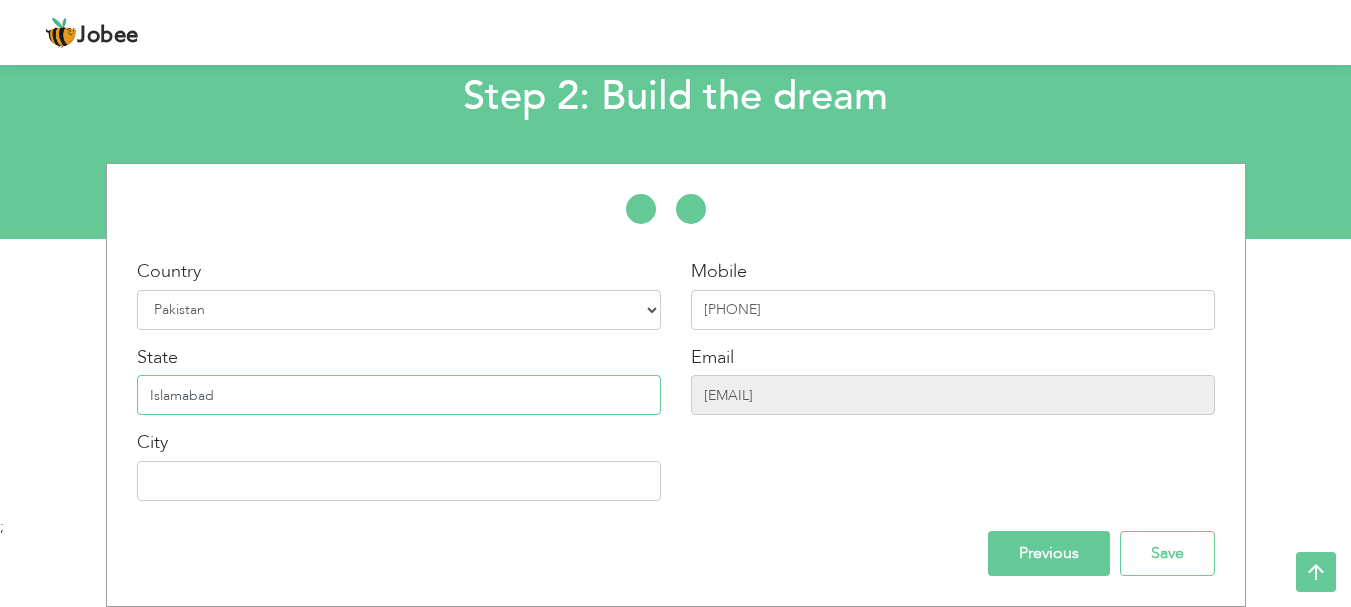 click on "Islamabad" at bounding box center (399, 395) 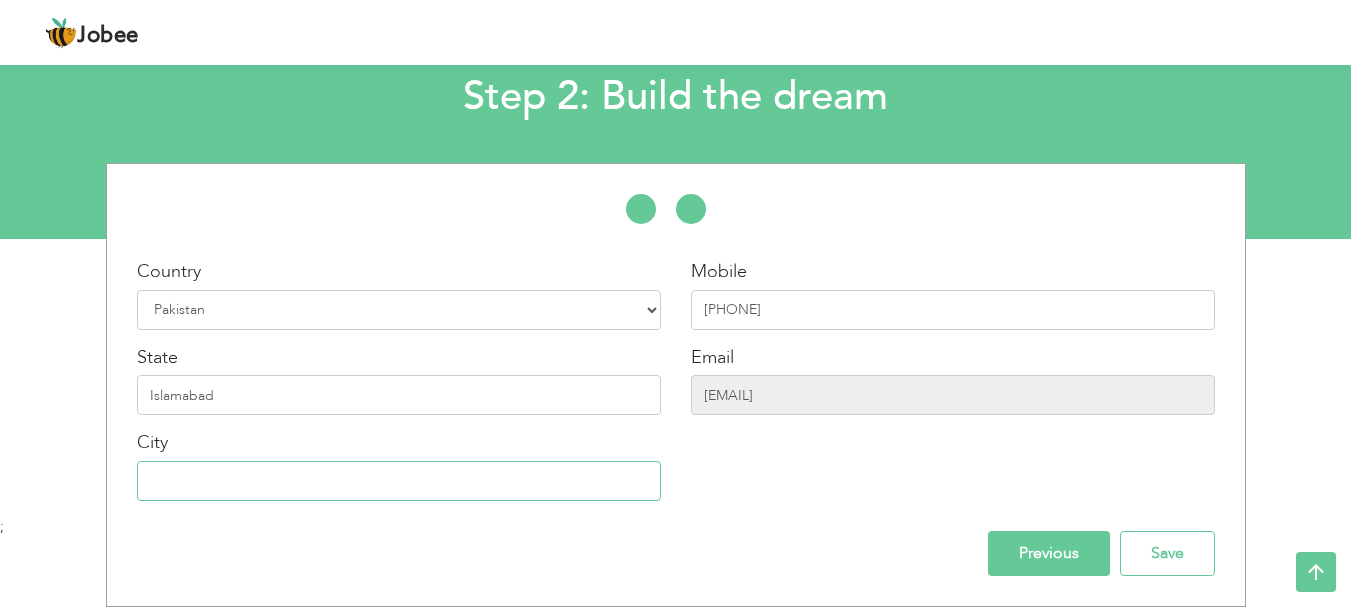 click at bounding box center [399, 481] 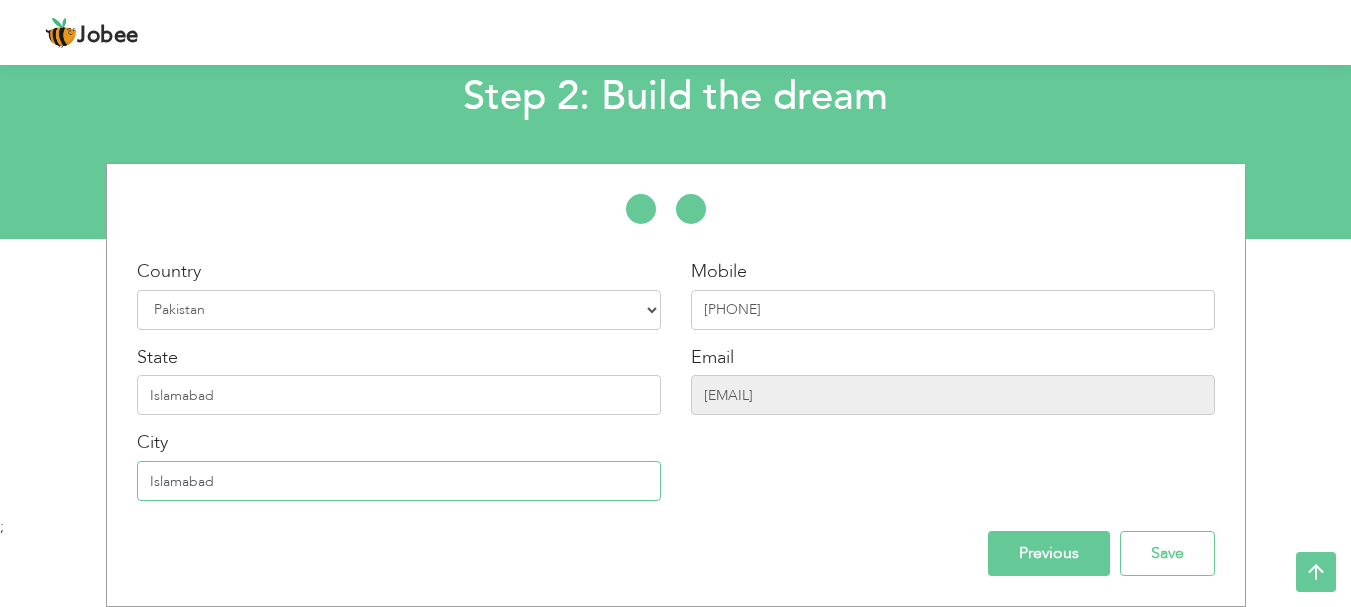 type on "Islamabad" 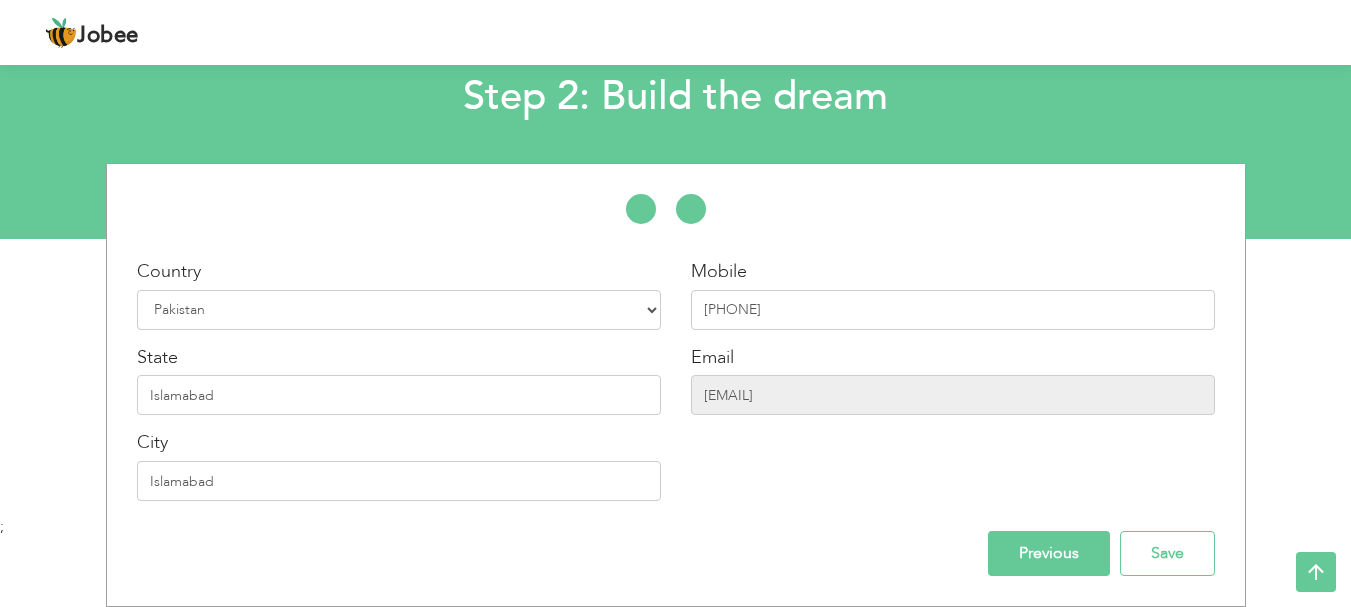 click on "Previous
Save" at bounding box center [676, 553] 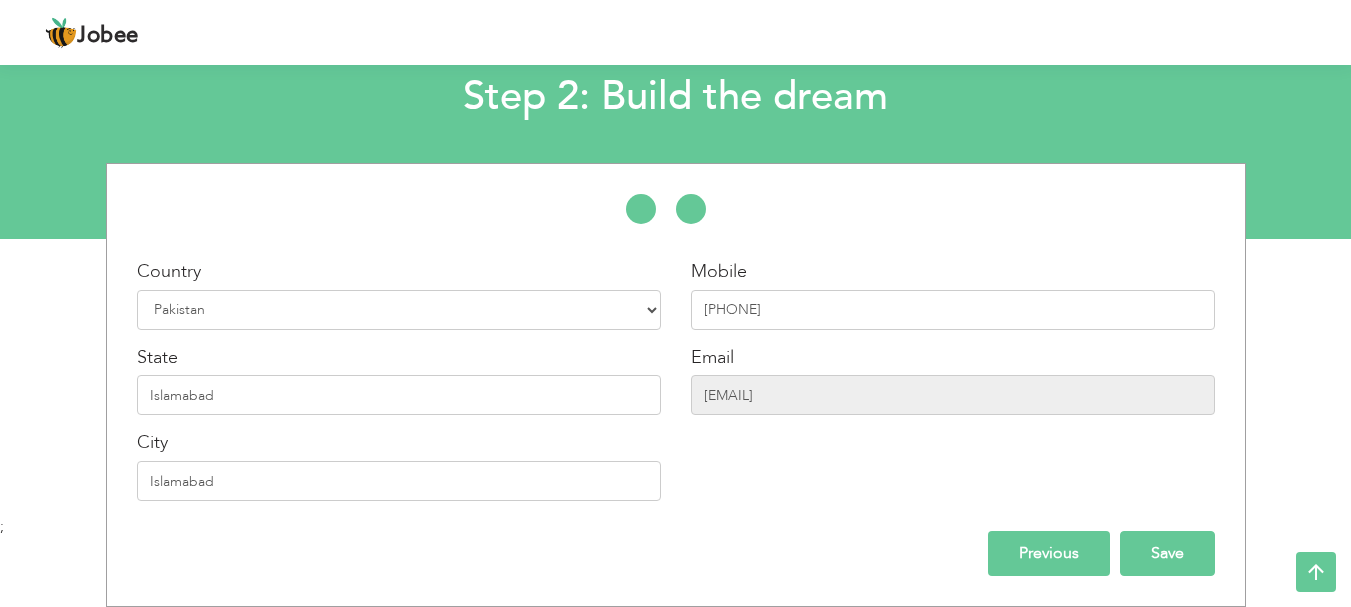 click on "Save" at bounding box center [1167, 553] 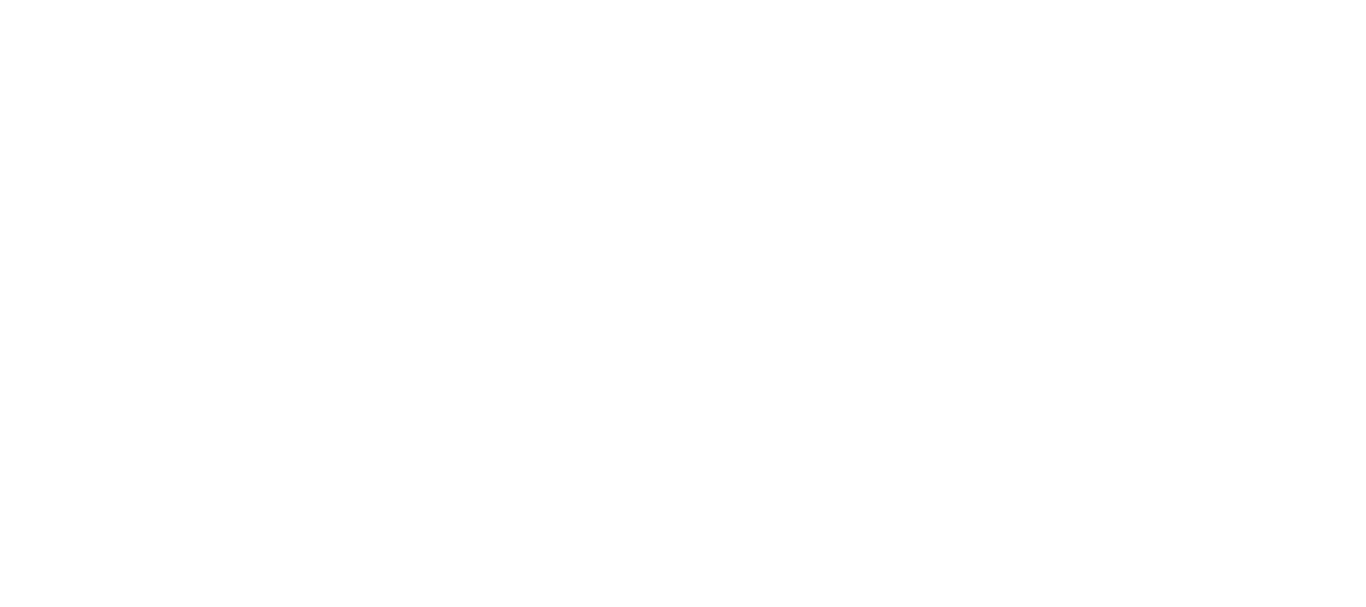 scroll, scrollTop: 0, scrollLeft: 0, axis: both 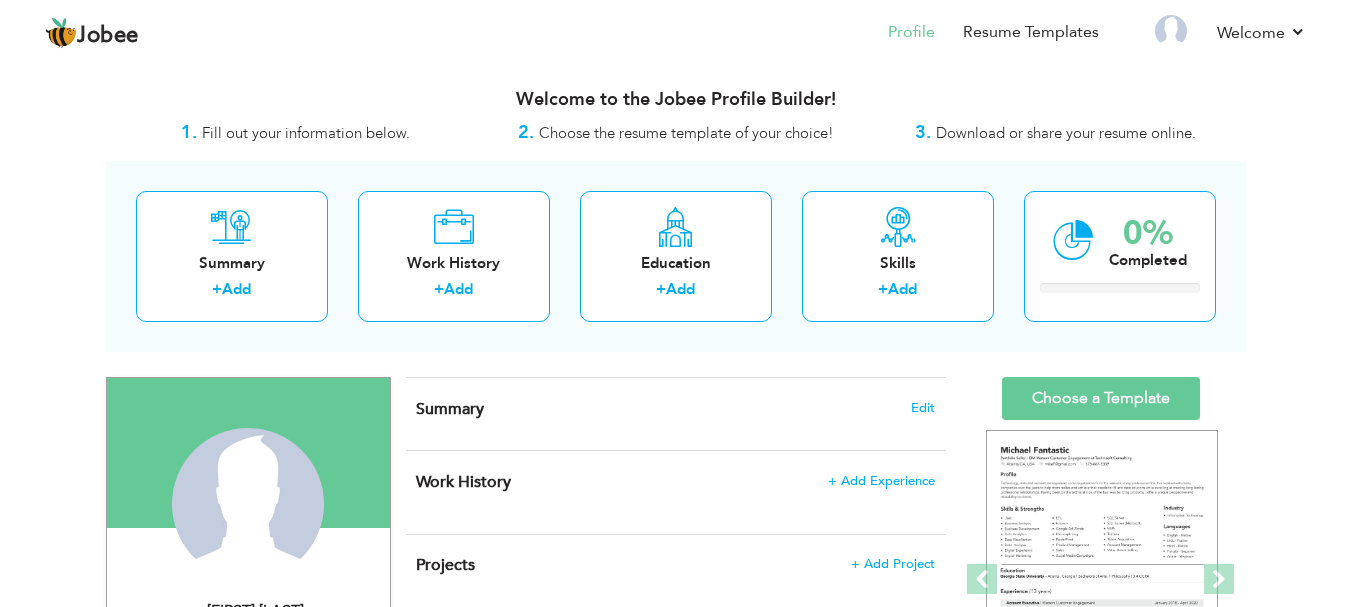 click on "Change
Remove
[FIRST] [LAST]
[CITY], [CITY] [COUNTRY]
Web Developer" at bounding box center [676, 882] 